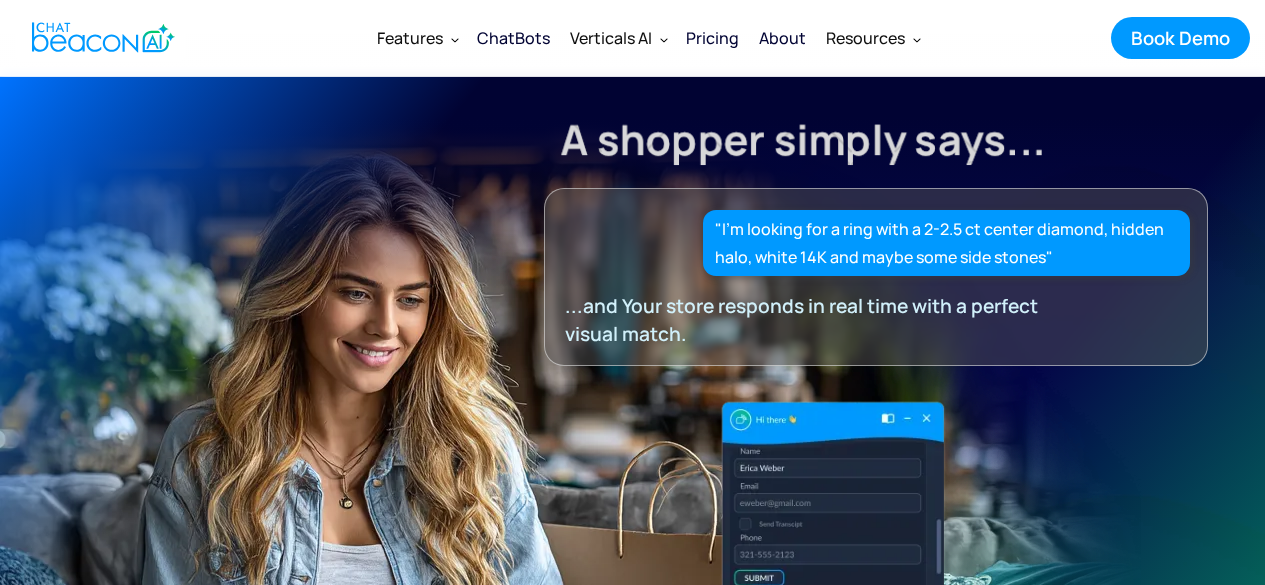 scroll, scrollTop: 0, scrollLeft: 0, axis: both 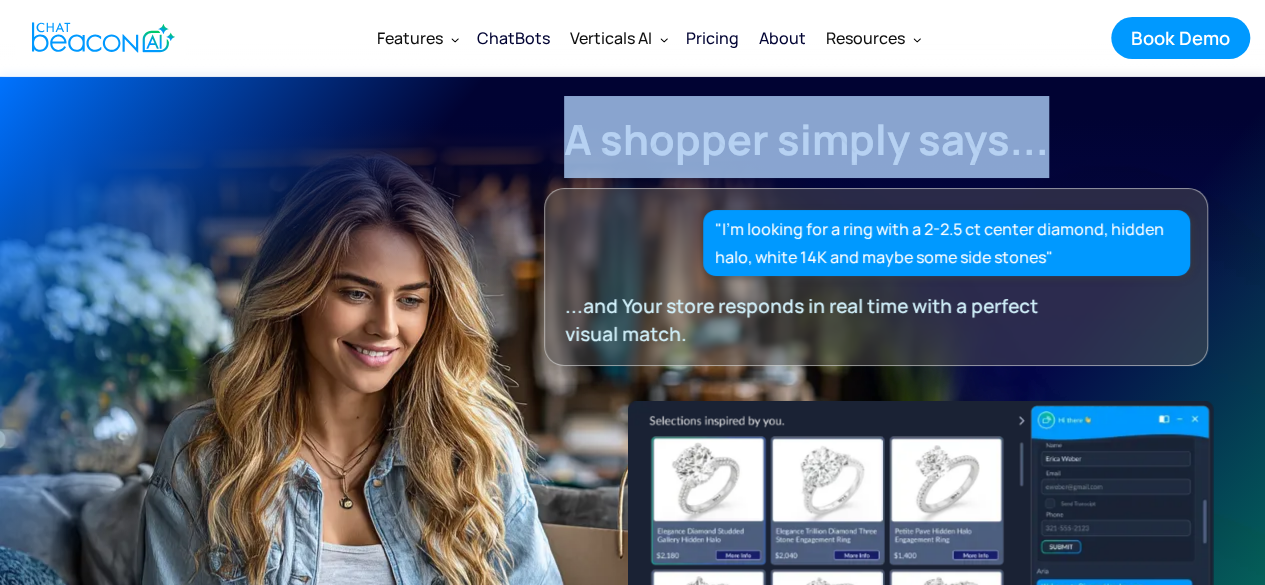 drag, startPoint x: 571, startPoint y: 143, endPoint x: 1106, endPoint y: 142, distance: 535.0009 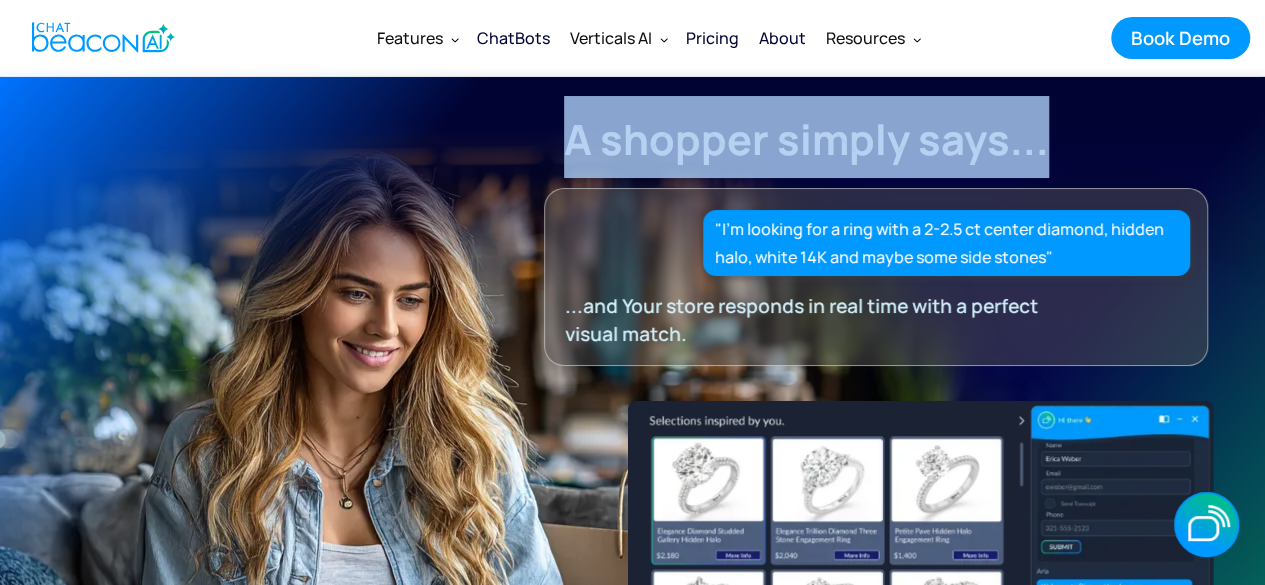 click on "A shopper simply says..." at bounding box center [806, 139] 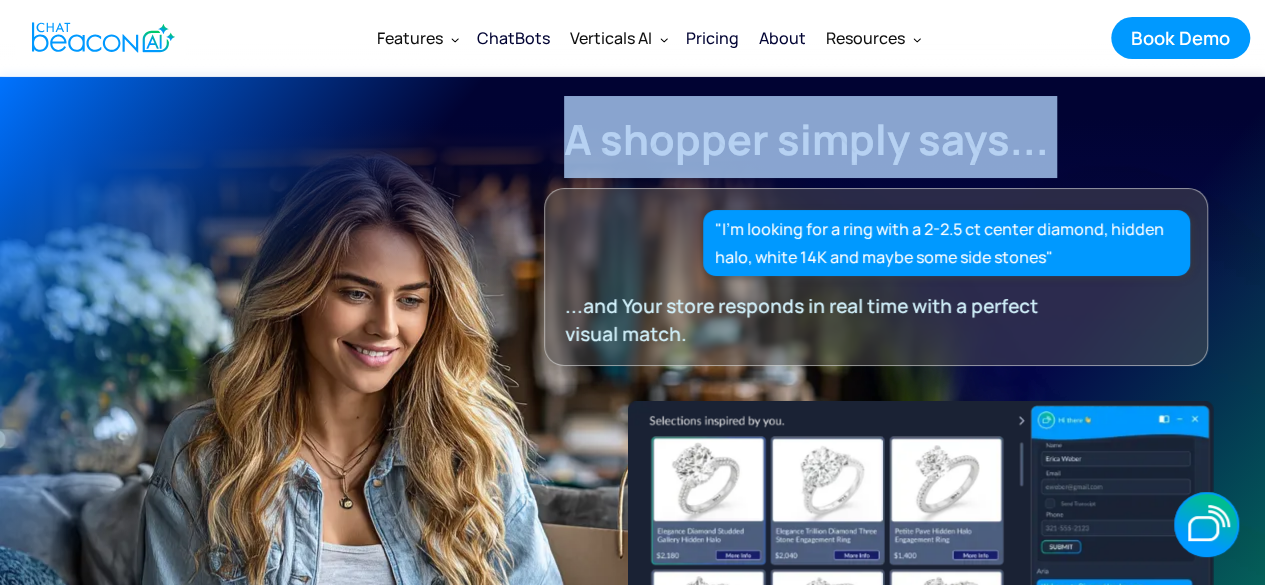 click on "A shopper simply says..." at bounding box center (806, 139) 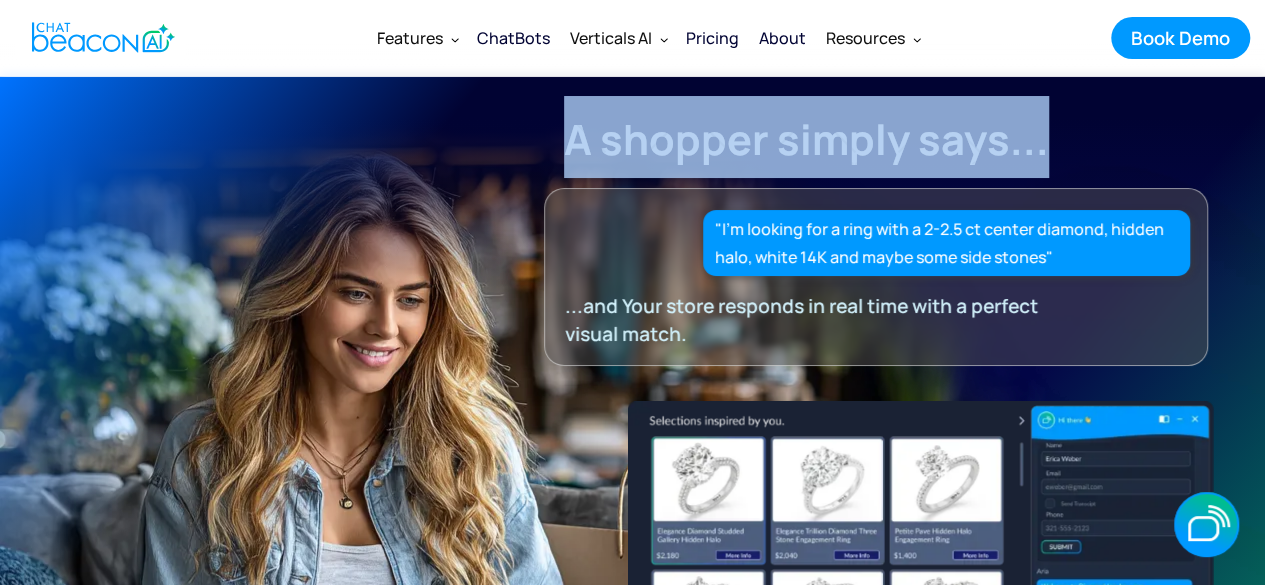 drag, startPoint x: 564, startPoint y: 143, endPoint x: 1079, endPoint y: 135, distance: 515.06213 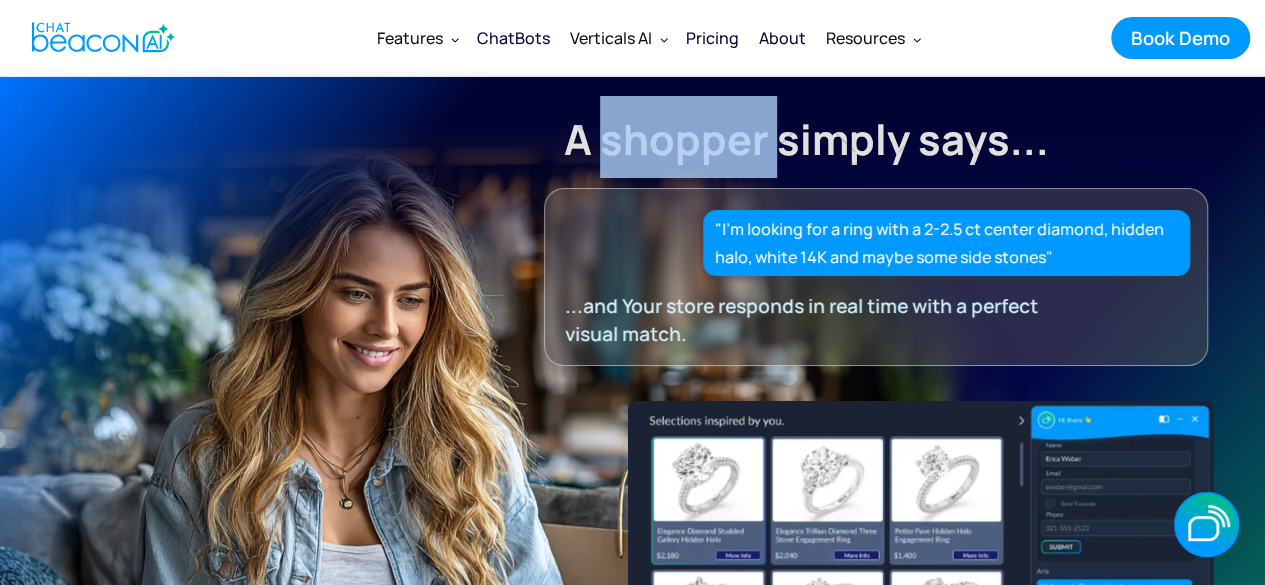 click on "A shopper simply says..." at bounding box center [806, 139] 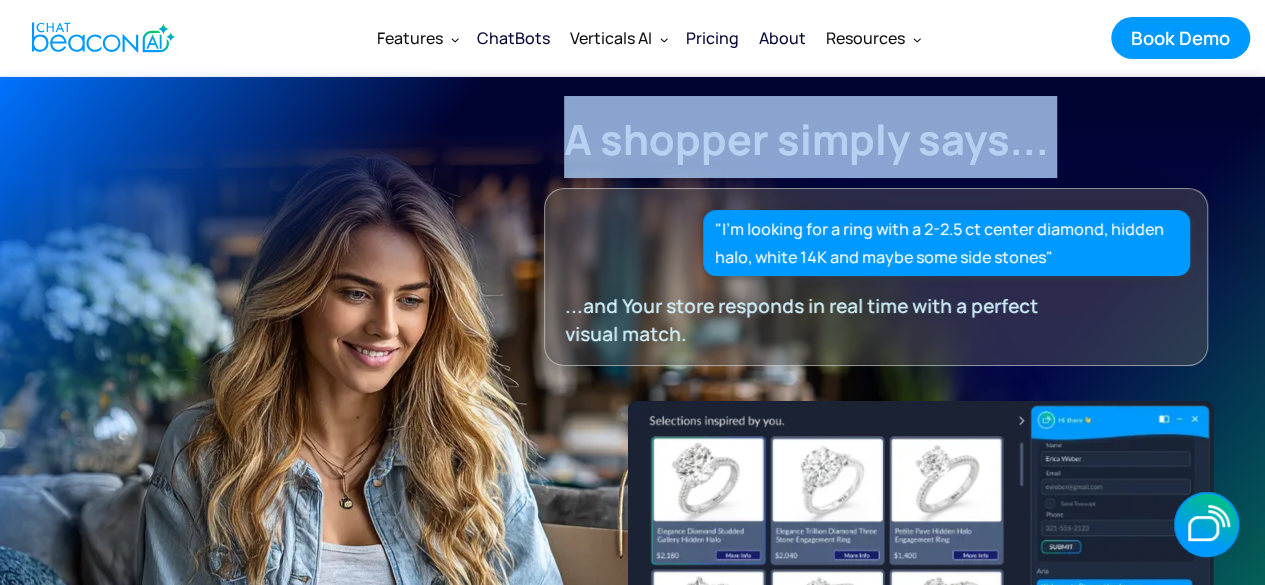 click on "A shopper simply says..." at bounding box center (806, 139) 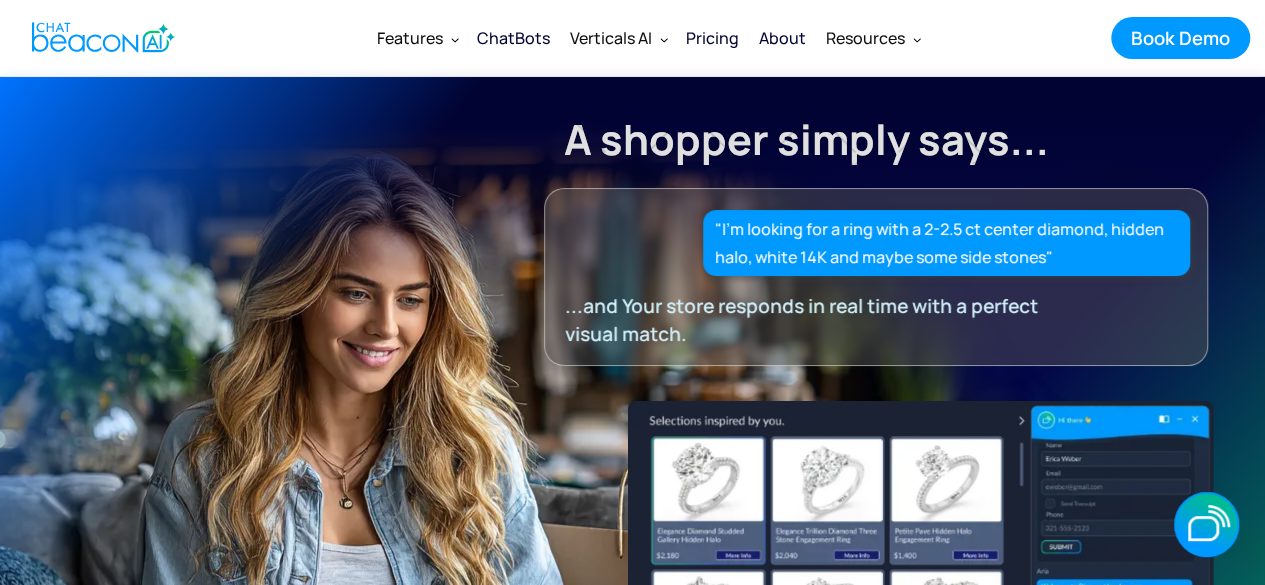 click on "Features Features Get a closer look ChatBots Find the right plan that fits your needs CoBrowse & Screenshare Take your service to uncharted heights. Agent Live Chat vs. AI Chatbots live chat agents, AI-powered chatbots, or a hybrid of both? Generative AI Assistant See how AI drives business to the next level Integrations We can integrate with 3000+ apps through Zapier PictureData World's First AI-Powered Visual Shopping Assistant ChatBots Verticals AI Mental Health Lending Car Dealerships Startups and SMBs Insurance Education Ecommerce Banking Credit Unions Pricing About Resources Articles Get a closer look Security Assurance Get a closer look" at bounding box center [648, 38] 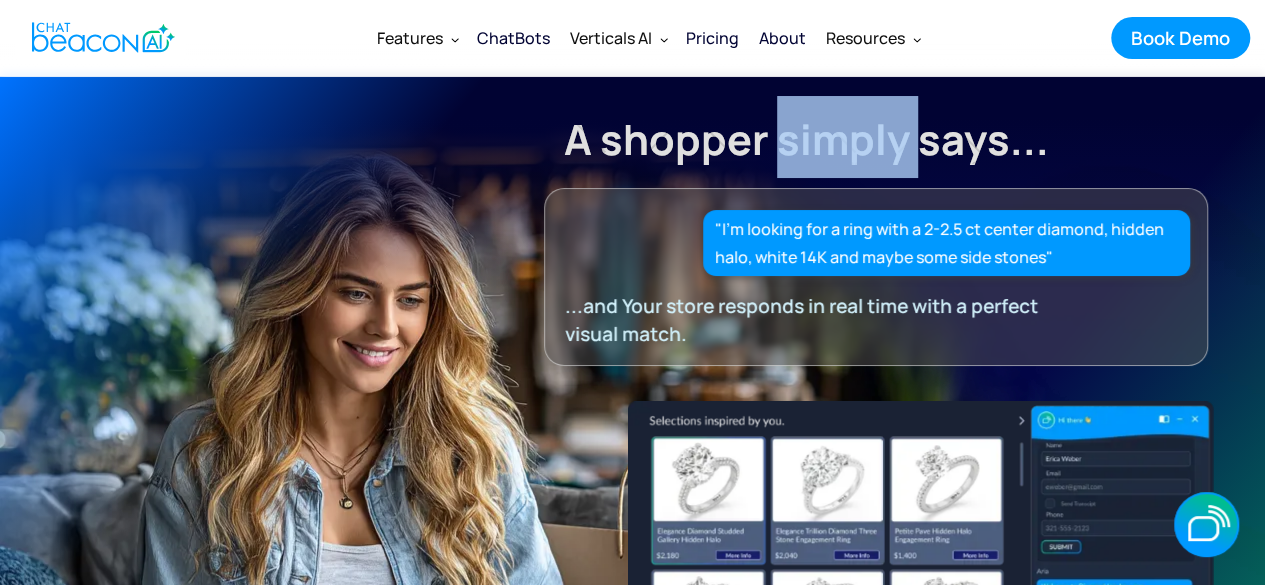 click on "A shopper simply says..." at bounding box center [806, 139] 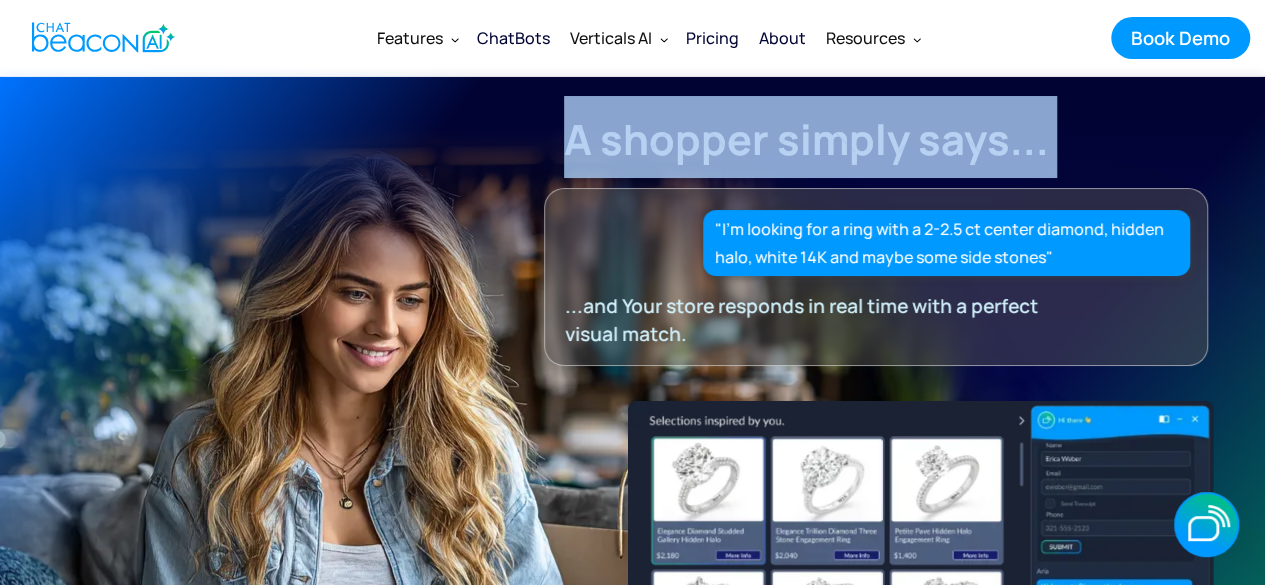 click on "A shopper simply says..." at bounding box center (806, 139) 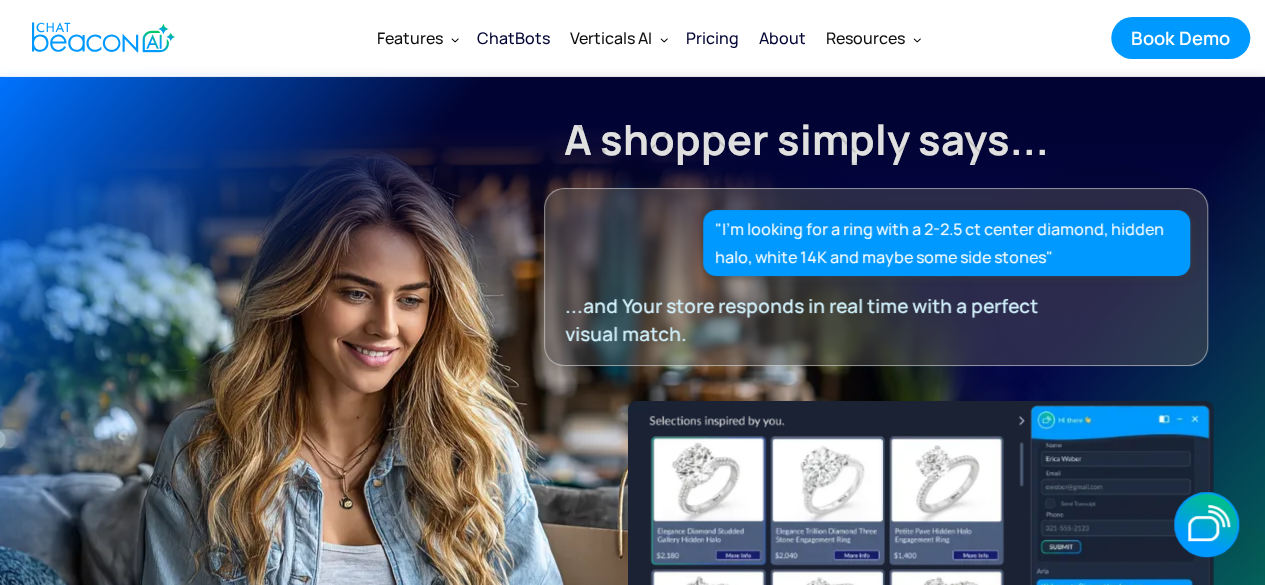 click on "Features Features Get a closer look ChatBots Find the right plan that fits your needs CoBrowse & Screenshare Take your service to uncharted heights. Agent Live Chat vs. AI Chatbots live chat agents, AI-powered chatbots, or a hybrid of both? Generative AI Assistant See how AI drives business to the next level Integrations We can integrate with 3000+ apps through Zapier PictureData World's First AI-Powered Visual Shopping Assistant ChatBots Verticals AI Mental Health Lending Car Dealerships Startups and SMBs Insurance Education Ecommerce Banking Credit Unions Pricing About Resources Articles Get a closer look Security Assurance Get a closer look" at bounding box center [648, 38] 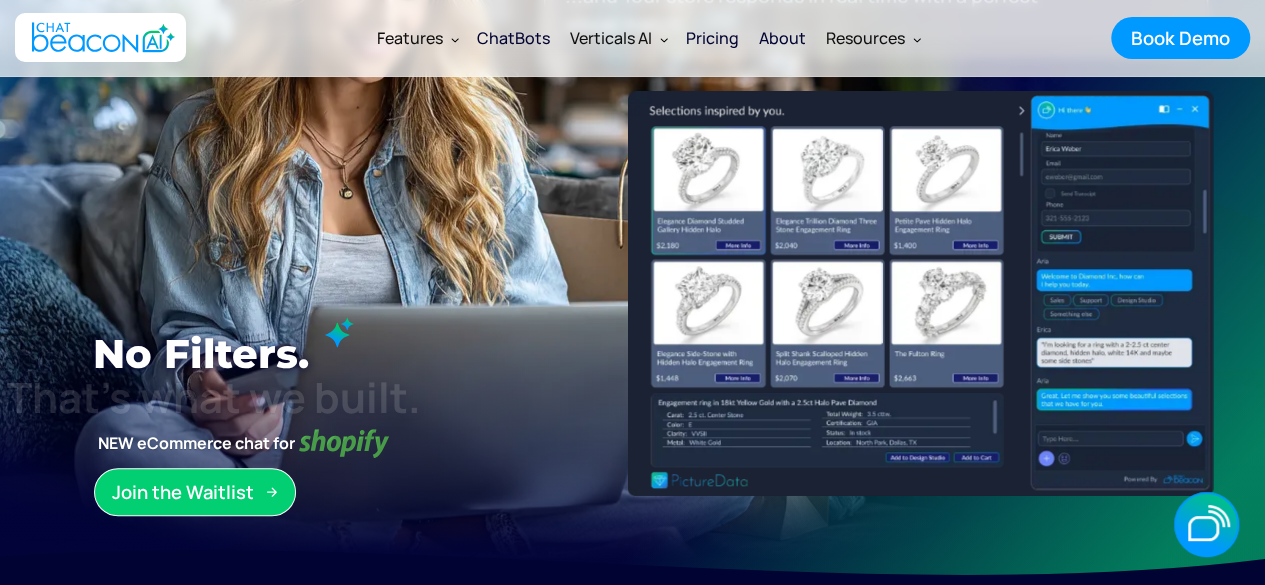 scroll, scrollTop: 400, scrollLeft: 0, axis: vertical 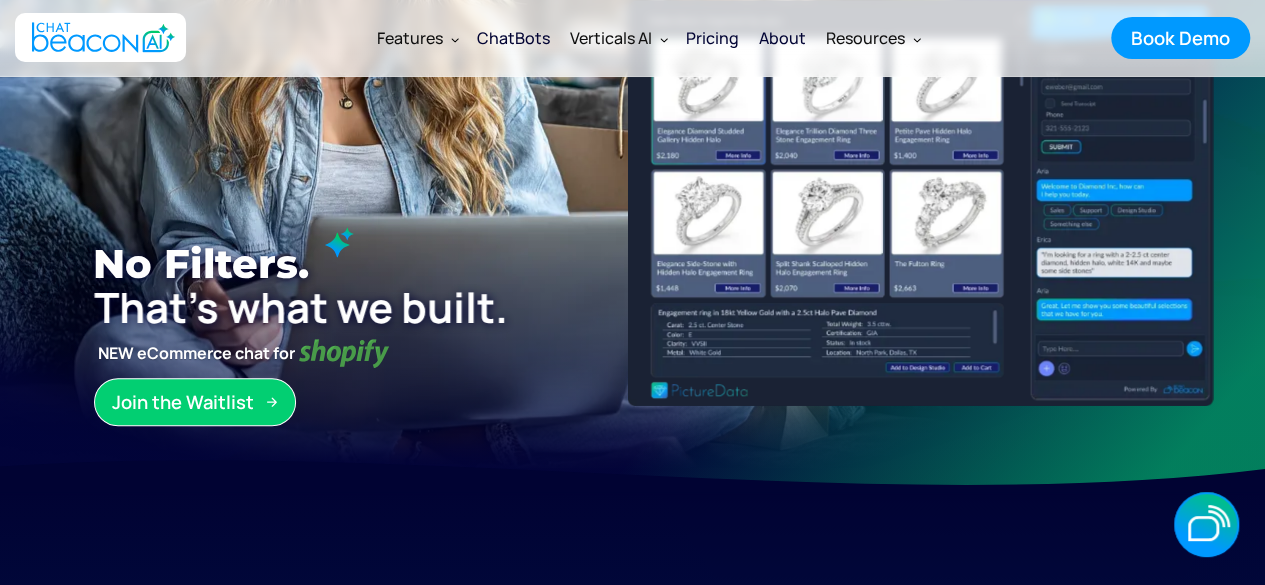 click at bounding box center [847, 191] 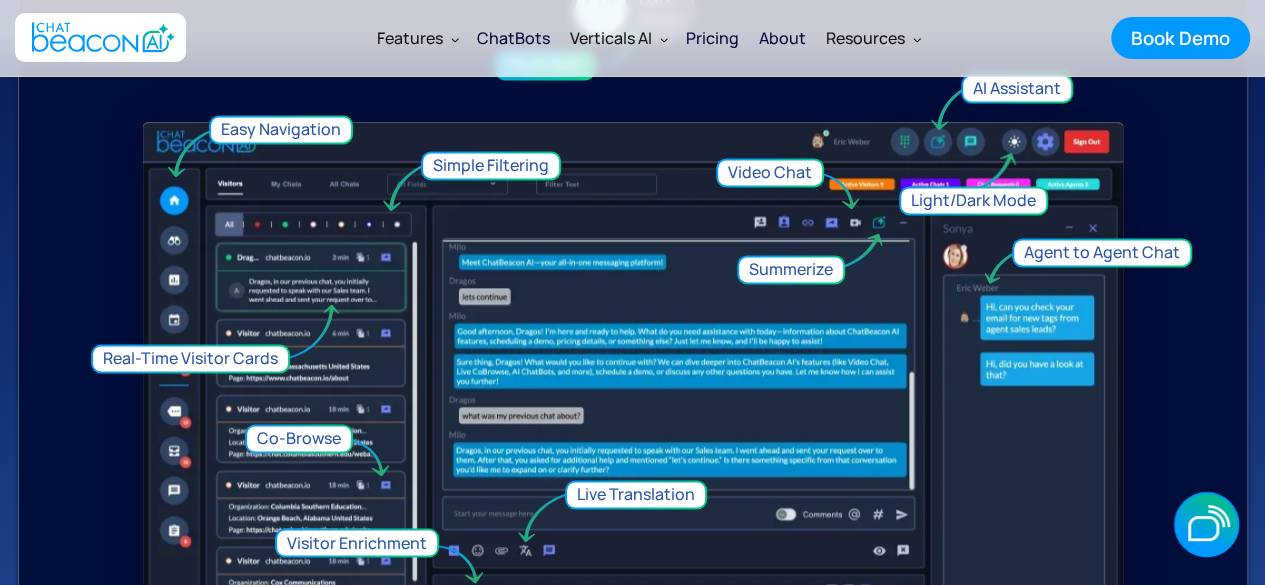 scroll, scrollTop: 1400, scrollLeft: 0, axis: vertical 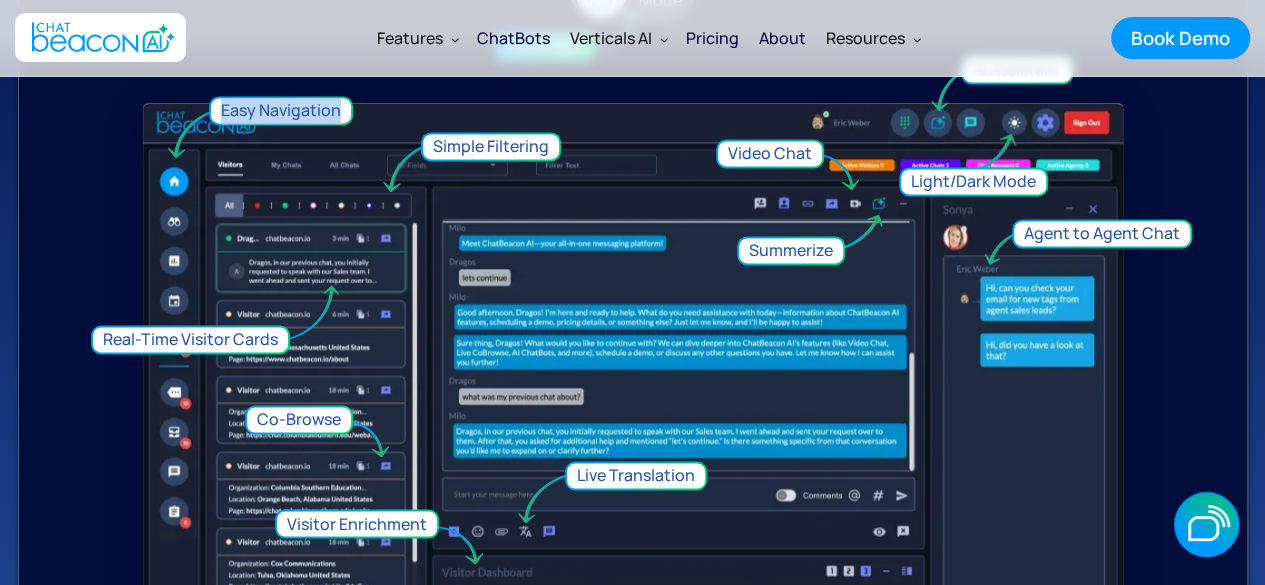 drag, startPoint x: 221, startPoint y: 127, endPoint x: 340, endPoint y: 120, distance: 119.2057 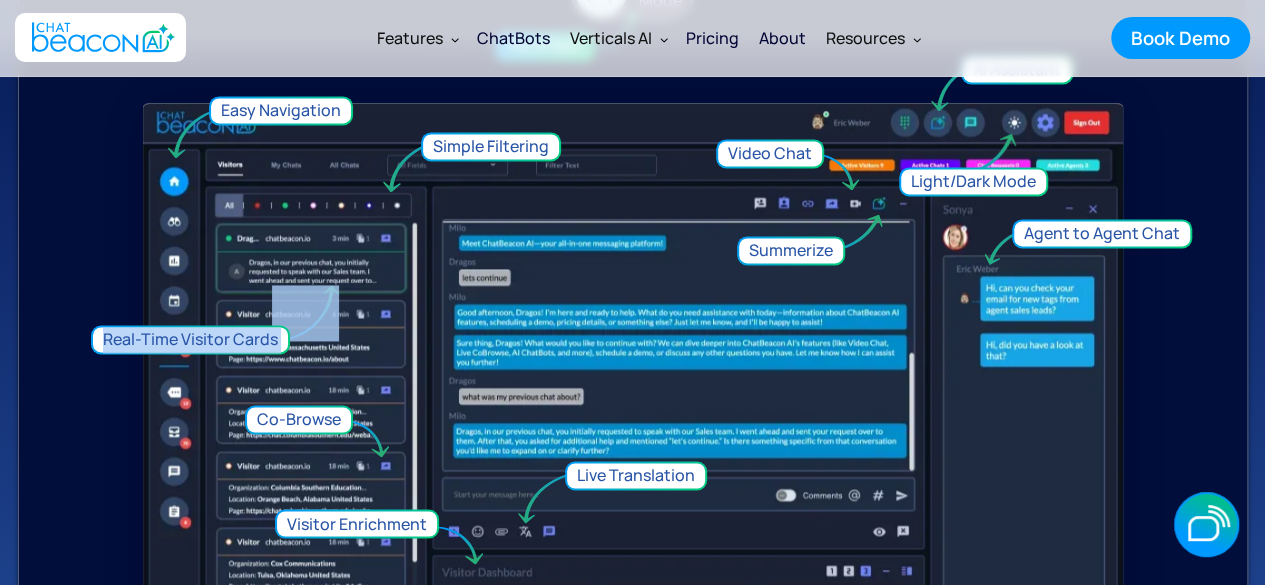drag, startPoint x: 96, startPoint y: 350, endPoint x: 313, endPoint y: 335, distance: 217.51782 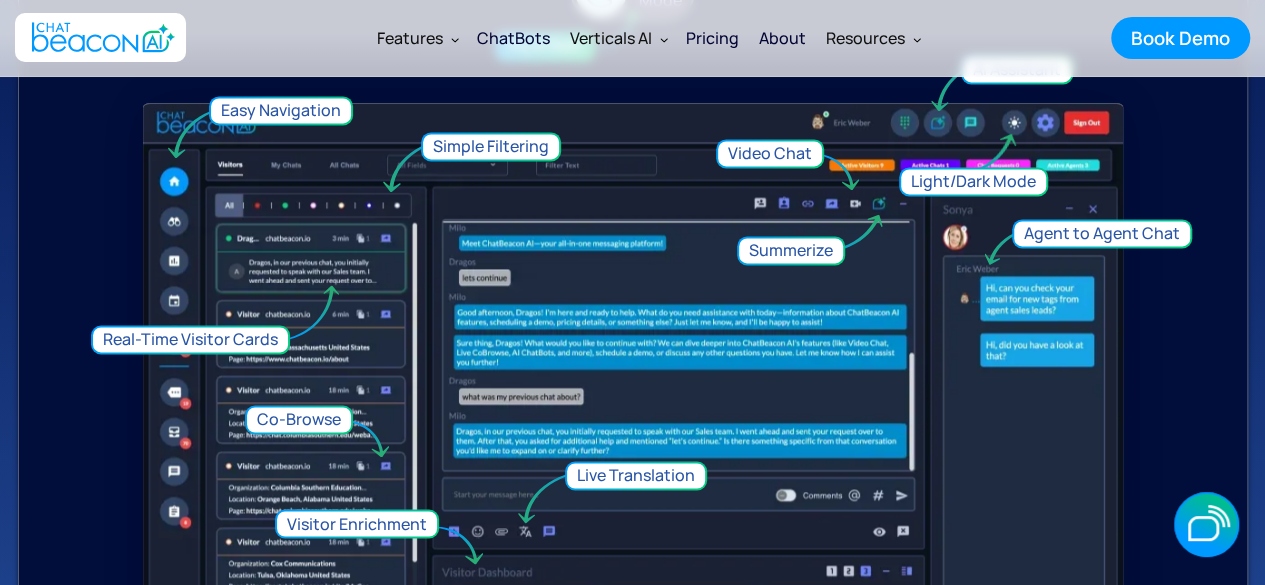 click on "Visitor Enrichment Co-Browse Video Chat Live Translation Real-Time Visitor Cards Simple Filtering Easy Navigation Summerize Agent to Agent Chat Light/Dark Mode AI Assistant" at bounding box center [643, 435] 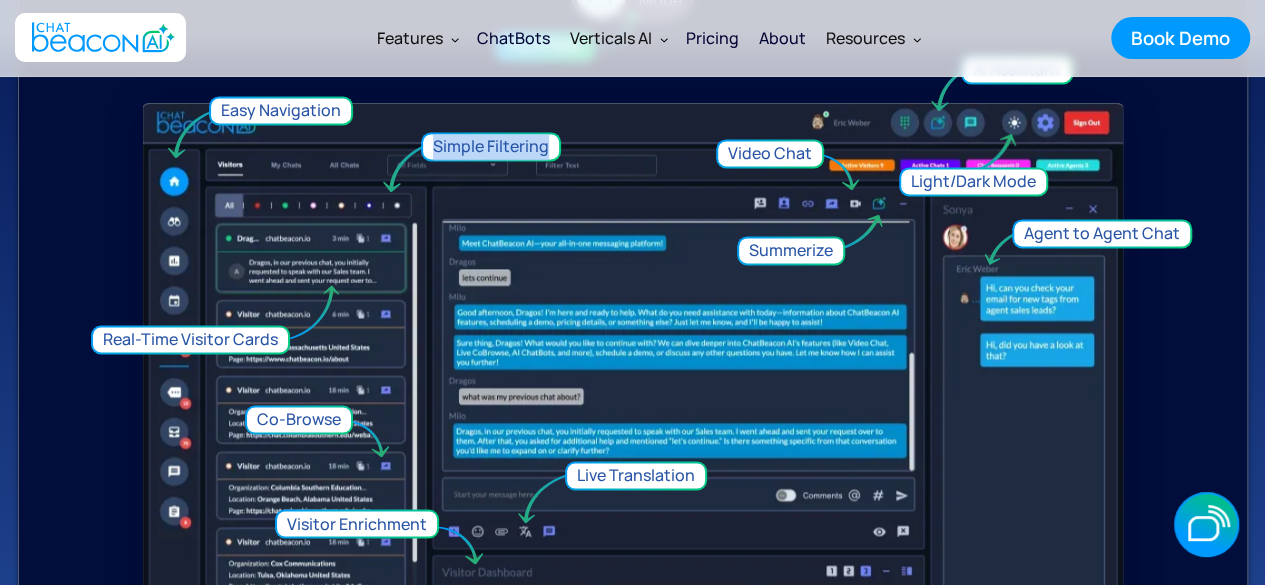 drag, startPoint x: 434, startPoint y: 160, endPoint x: 546, endPoint y: 159, distance: 112.00446 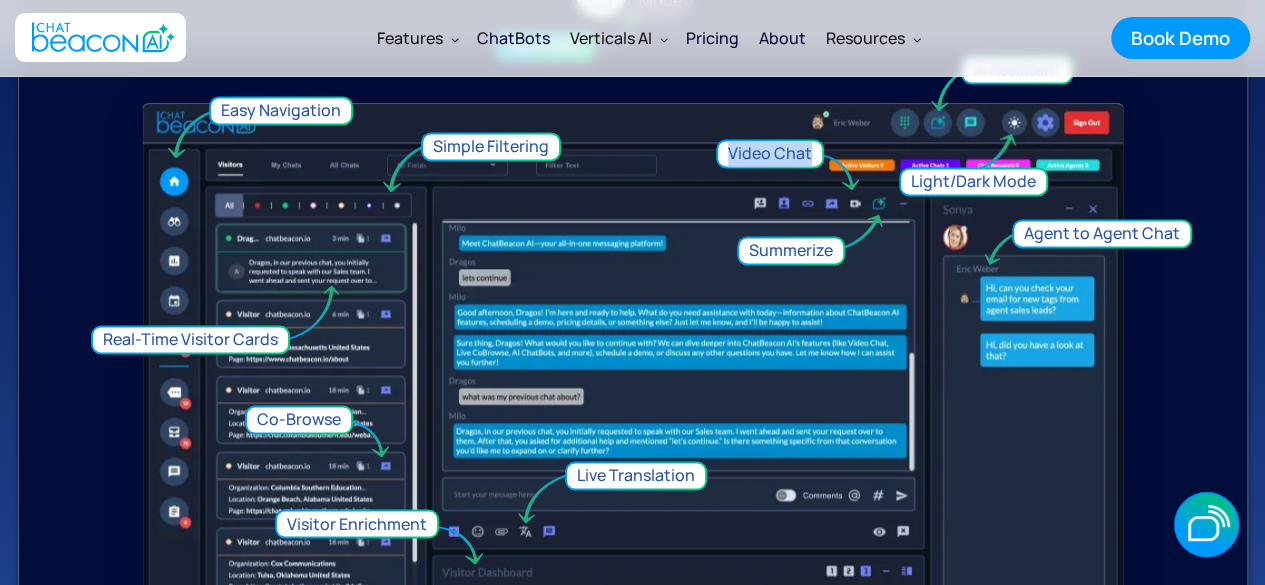 drag, startPoint x: 731, startPoint y: 165, endPoint x: 808, endPoint y: 165, distance: 77 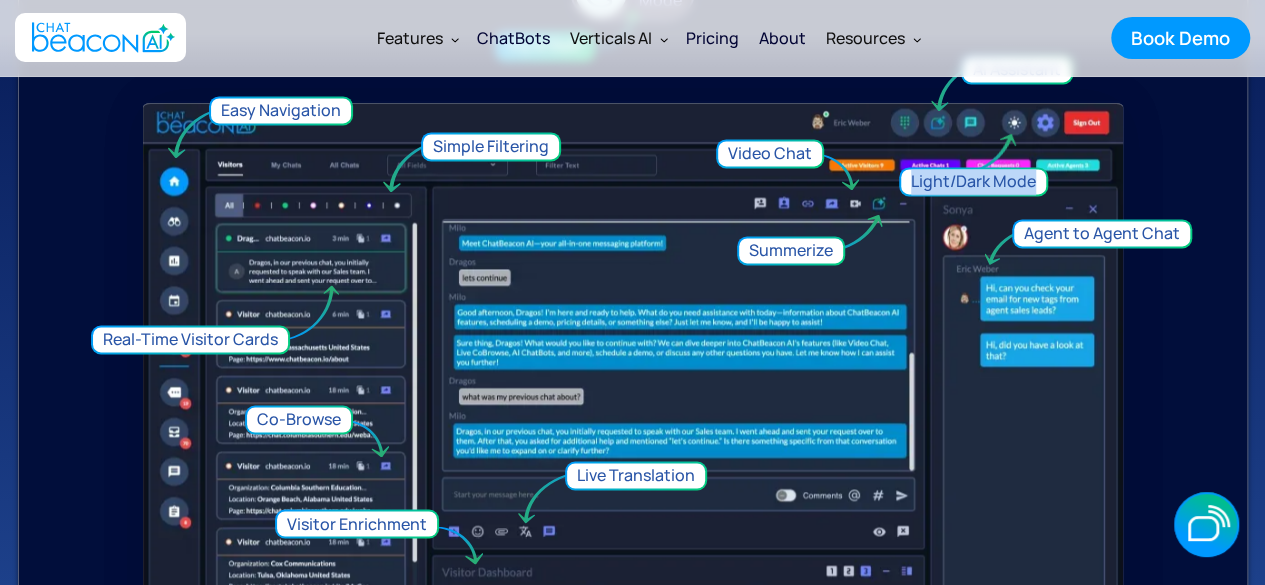 drag, startPoint x: 911, startPoint y: 193, endPoint x: 1035, endPoint y: 187, distance: 124.14507 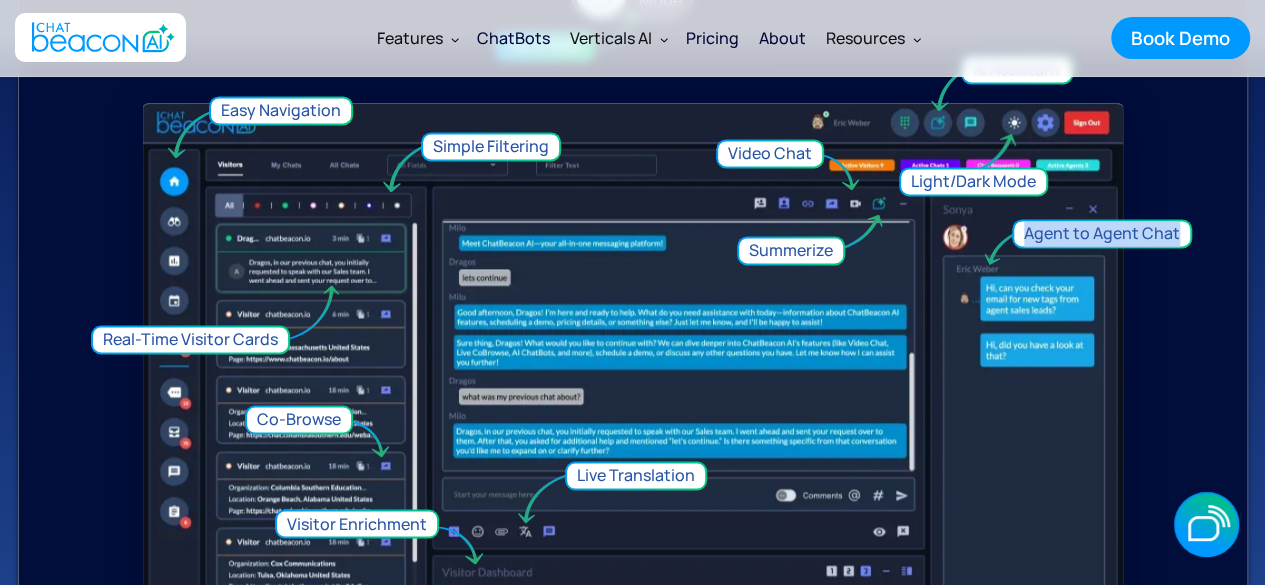 drag, startPoint x: 1025, startPoint y: 244, endPoint x: 904, endPoint y: 250, distance: 121.14867 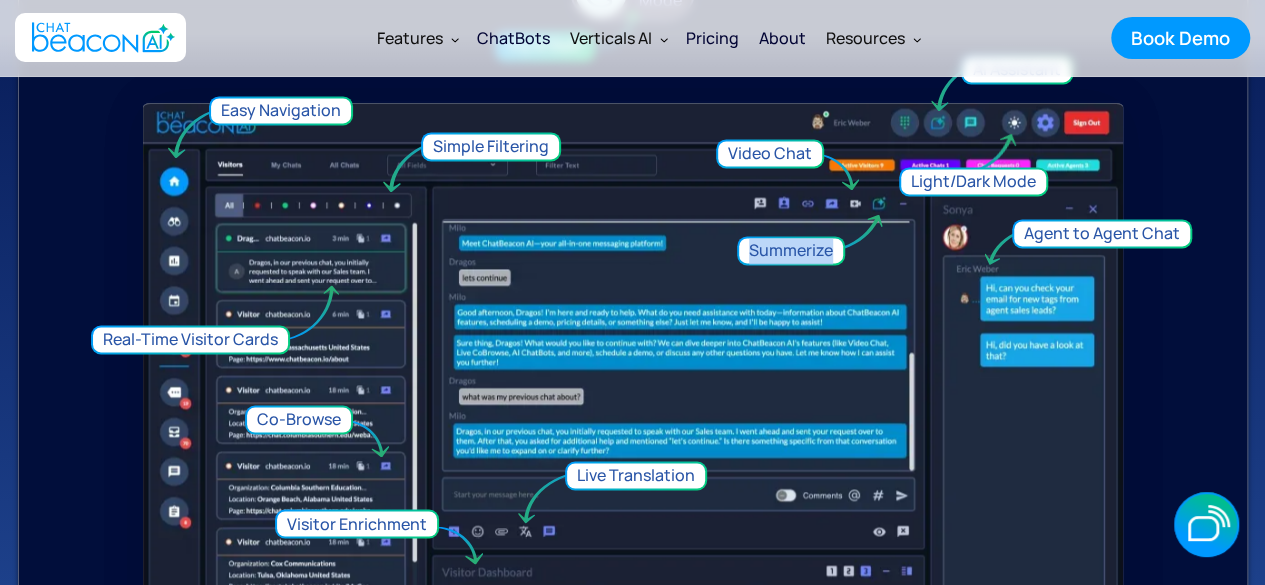 drag, startPoint x: 748, startPoint y: 257, endPoint x: 835, endPoint y: 256, distance: 87.005745 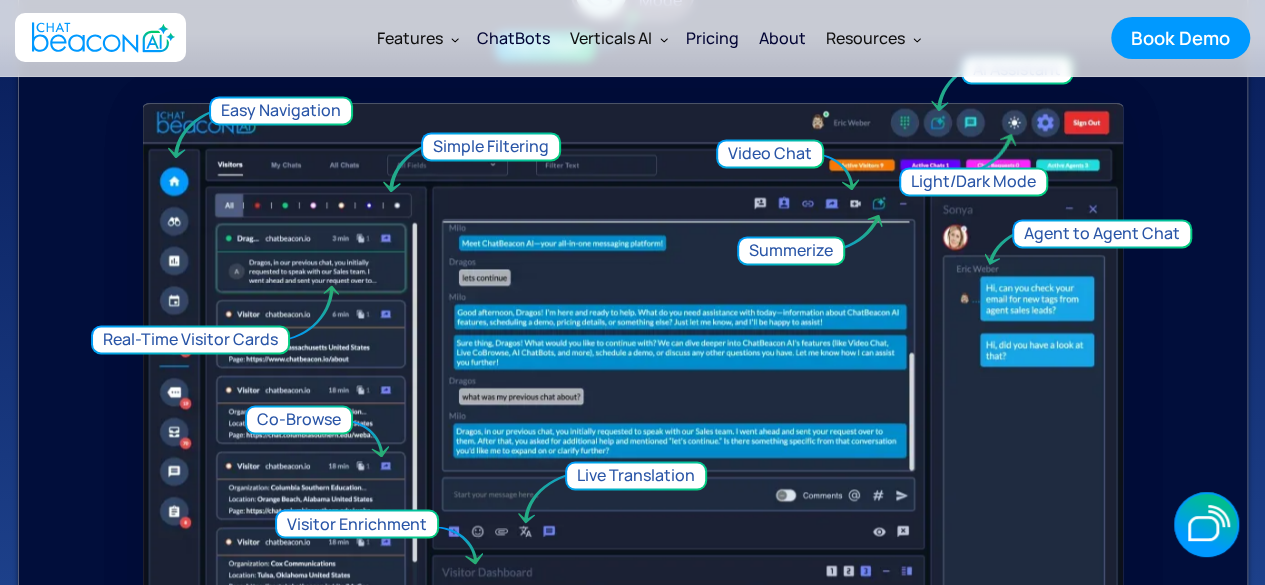 click on "Visitor Enrichment Co-Browse Video Chat Live Translation Real-Time Visitor Cards Simple Filtering Easy Navigation Summerize Agent to Agent Chat Light/Dark Mode AI Assistant" at bounding box center (643, 435) 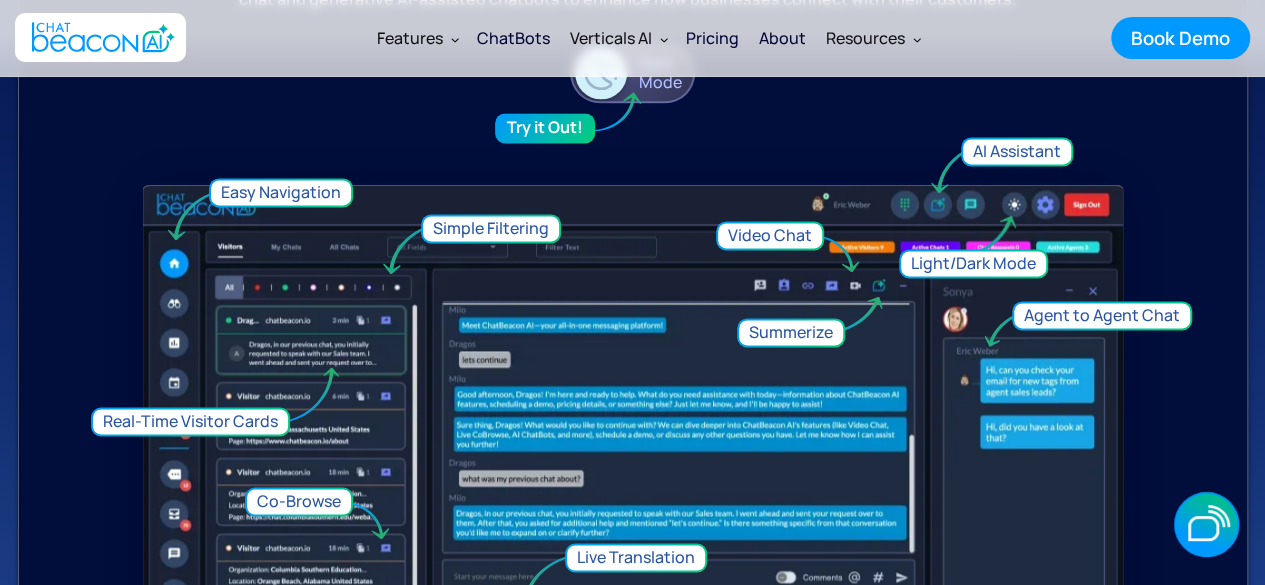 scroll, scrollTop: 1300, scrollLeft: 0, axis: vertical 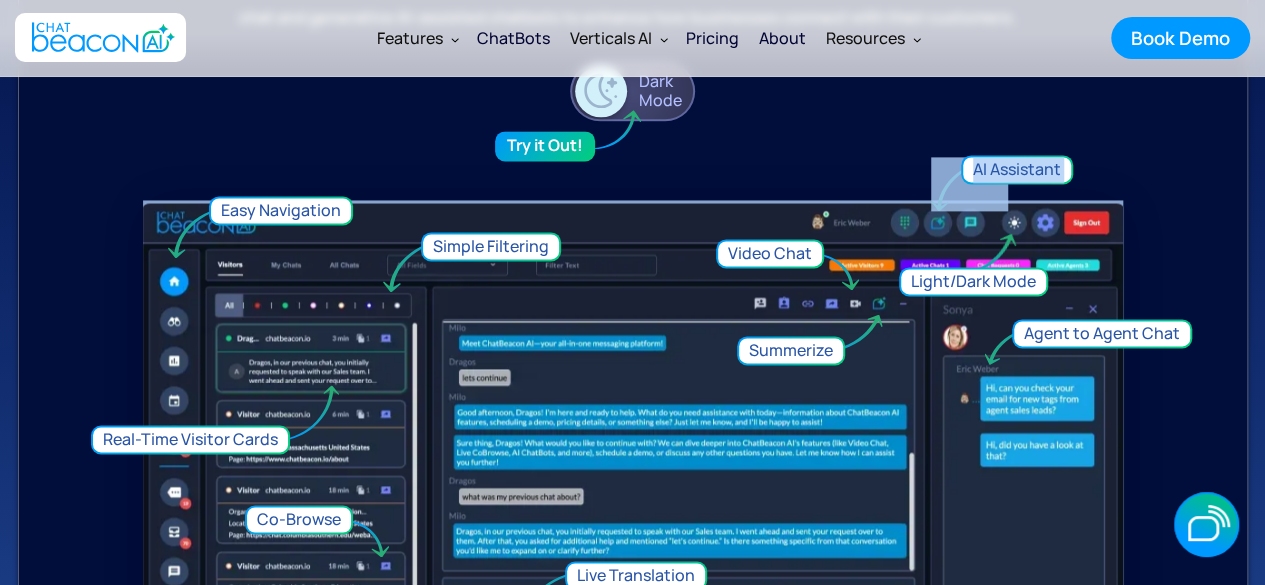 drag, startPoint x: 973, startPoint y: 177, endPoint x: 1073, endPoint y: 177, distance: 100 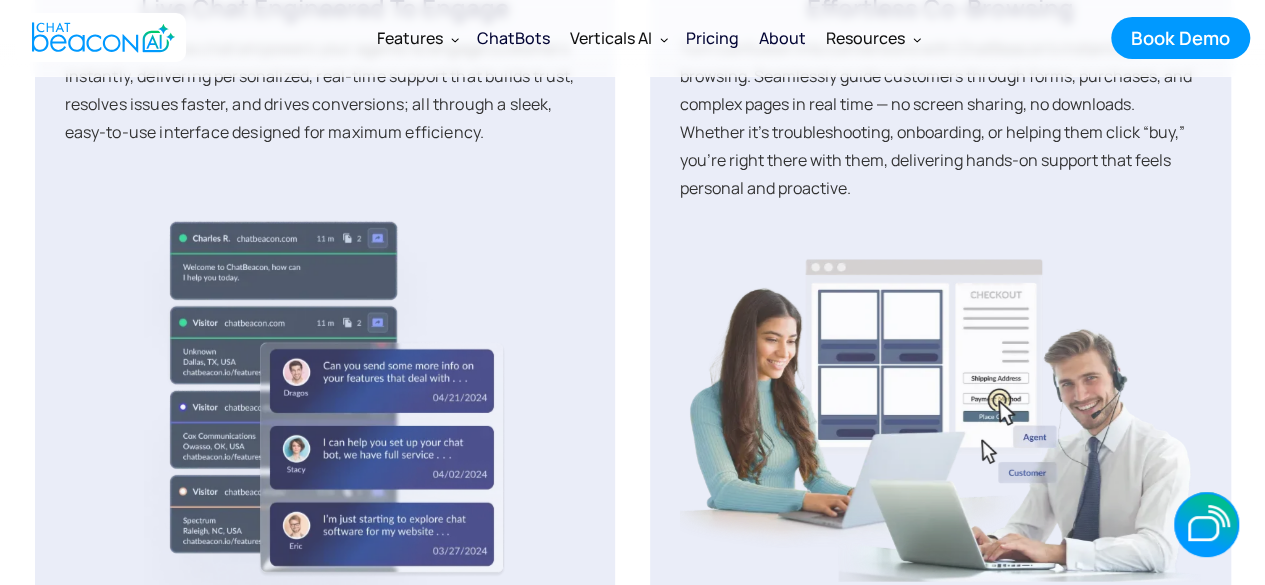 scroll, scrollTop: 2700, scrollLeft: 0, axis: vertical 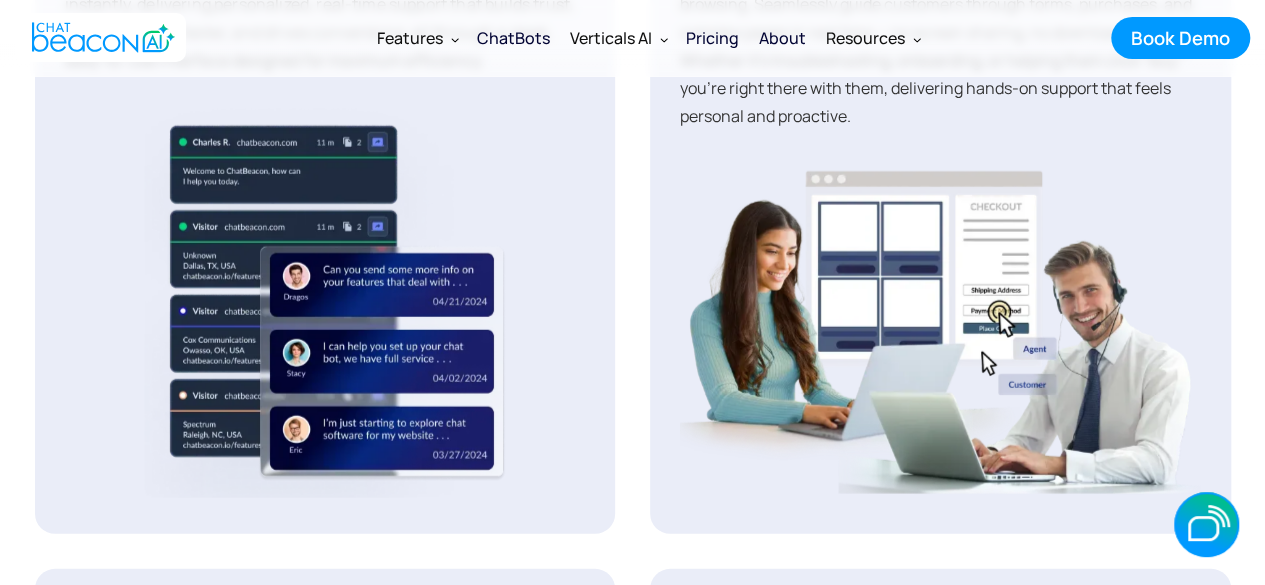 click on "Live Chat Engineered to Engage ChatBeacon’s live chat empowers your agents to engage customers instantly, delivering personalized, real-time support that builds trust, resolves issues faster, and drives conversions; all through a sleek, easy-to-use interface designed for maximum efficiency. Effortless Co-Browsing Turn confusion into conversions with ChatBeacon’s instant co-browsing. Seamlessly guide customers through forms, purchases, and complex pages in real time — no screen sharing, no downloads. Whether it’s troubleshooting, onboarding, or helping them click “buy,” you’re right there with them, delivering hands-on support that feels personal and proactive. Interactive Screen Sharing See, Solve, and Support in Real-Time. Empower your agents with interactive screen sharing to view and guide customers’ screens instantly, enabling faster issue resolution, enhanced collaboration, and a seamless support experience. Screen Recording & Playback ‍ ‍" at bounding box center [633, 519] 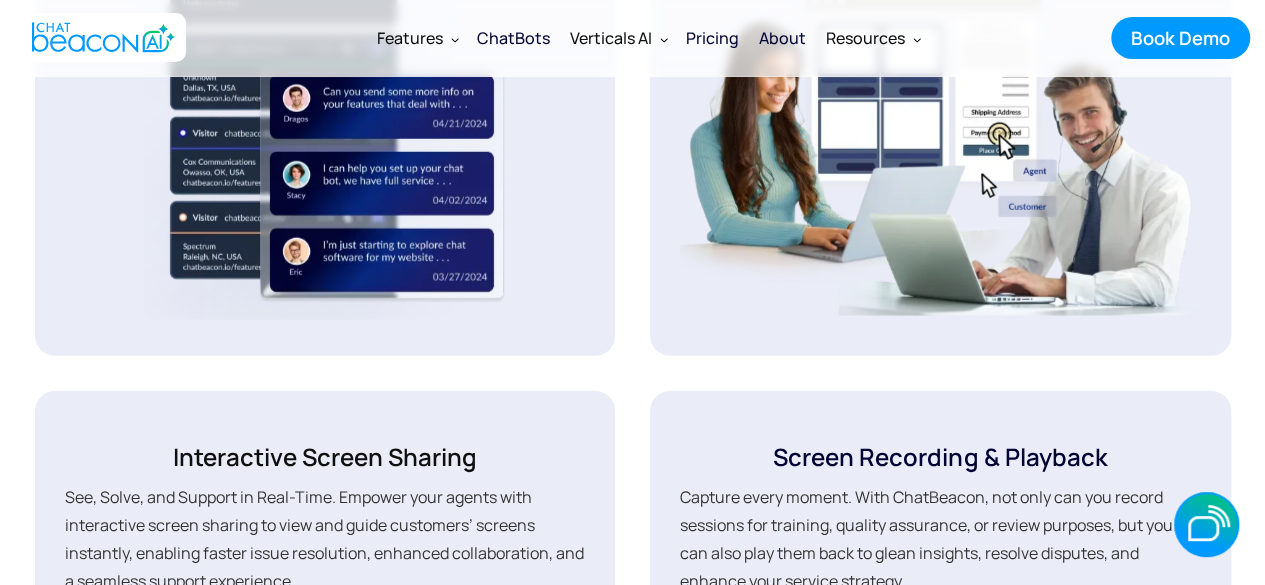 scroll, scrollTop: 3100, scrollLeft: 0, axis: vertical 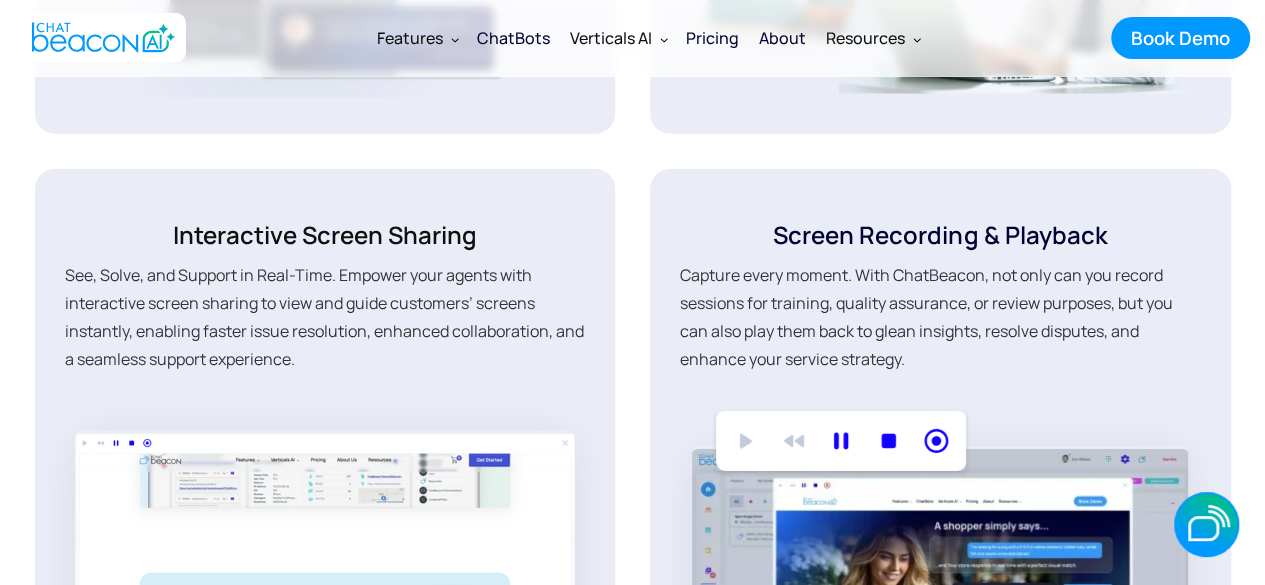 click on "Live Chat Engineered to Engage ChatBeacon’s live chat empowers your agents to engage customers instantly, delivering personalized, real-time support that builds trust, resolves issues faster, and drives conversions; all through a sleek, easy-to-use interface designed for maximum efficiency. Effortless Co-Browsing Turn confusion into conversions with ChatBeacon’s instant co-browsing. Seamlessly guide customers through forms, purchases, and complex pages in real time — no screen sharing, no downloads. Whether it’s troubleshooting, onboarding, or helping them click “buy,” you’re right there with them, delivering hands-on support that feels personal and proactive. Interactive Screen Sharing See, Solve, and Support in Real-Time. Empower your agents with interactive screen sharing to view and guide customers’ screens instantly, enabling faster issue resolution, enhanced collaboration, and a seamless support experience. Screen Recording & Playback ‍ ‍" at bounding box center [633, 119] 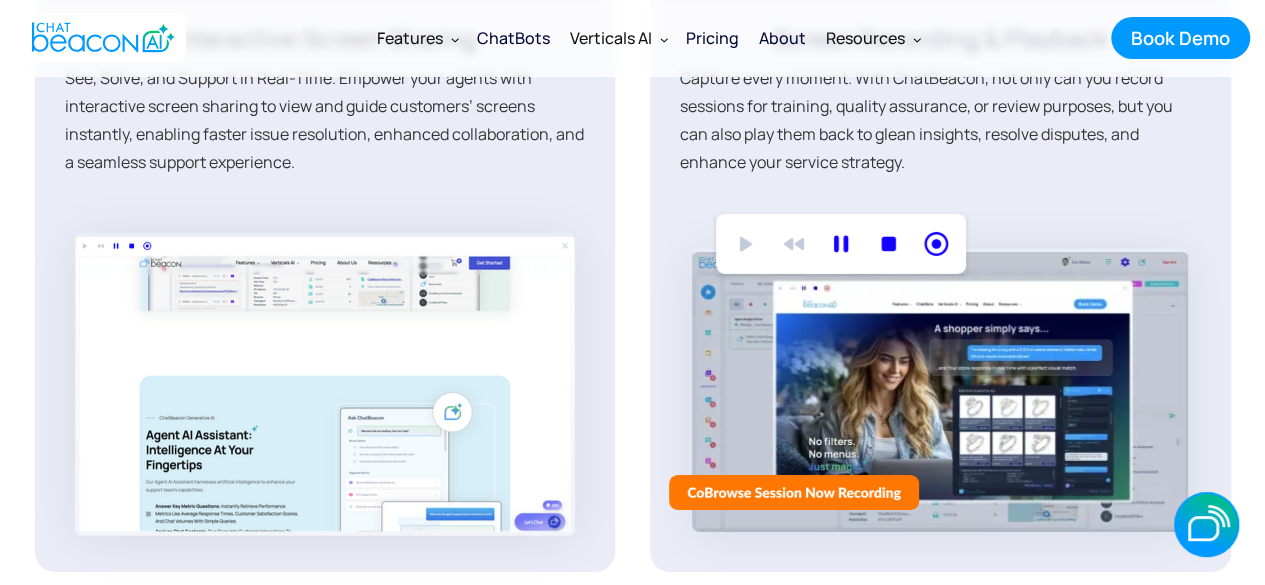 scroll, scrollTop: 3300, scrollLeft: 0, axis: vertical 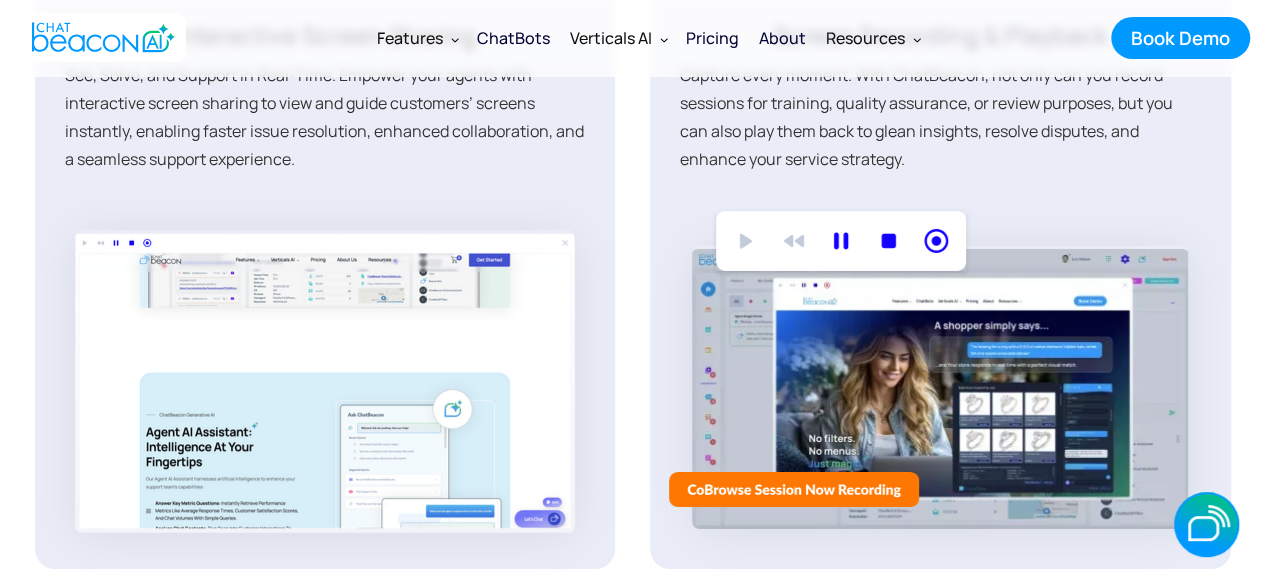 click on "Live Chat Engineered to Engage ChatBeacon’s live chat empowers your agents to engage customers instantly, delivering personalized, real-time support that builds trust, resolves issues faster, and drives conversions; all through a sleek, easy-to-use interface designed for maximum efficiency. Effortless Co-Browsing Turn confusion into conversions with ChatBeacon’s instant co-browsing. Seamlessly guide customers through forms, purchases, and complex pages in real time — no screen sharing, no downloads. Whether it’s troubleshooting, onboarding, or helping them click “buy,” you’re right there with them, delivering hands-on support that feels personal and proactive. Interactive Screen Sharing See, Solve, and Support in Real-Time. Empower your agents with interactive screen sharing to view and guide customers’ screens instantly, enabling faster issue resolution, enhanced collaboration, and a seamless support experience. Screen Recording & Playback ‍ ‍" at bounding box center (633, -81) 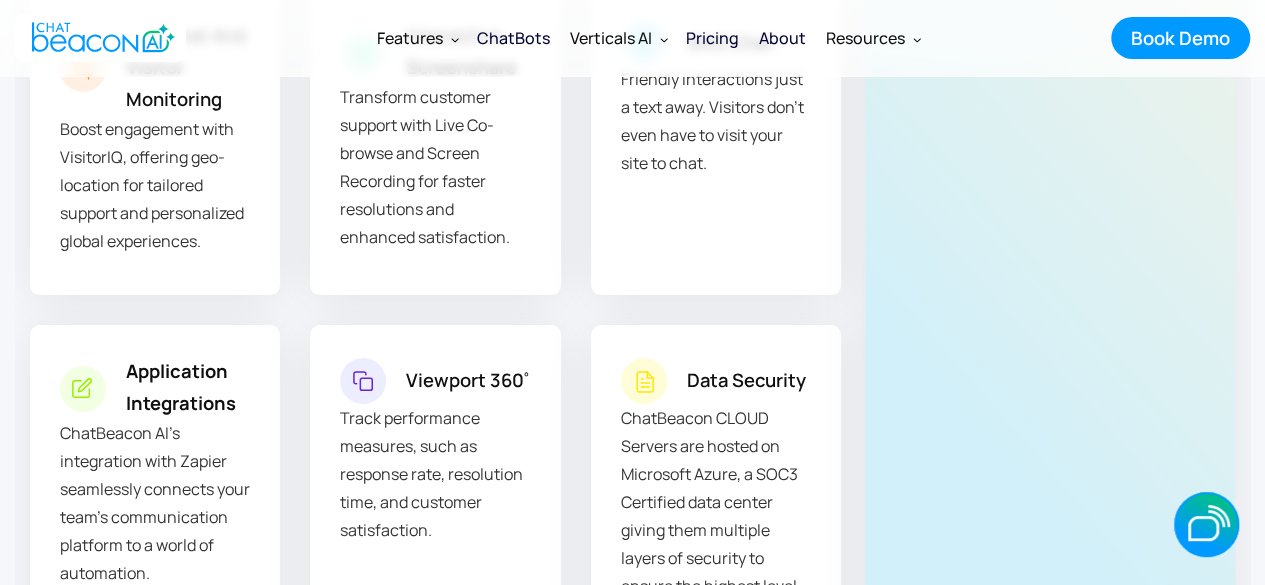 scroll, scrollTop: 7400, scrollLeft: 0, axis: vertical 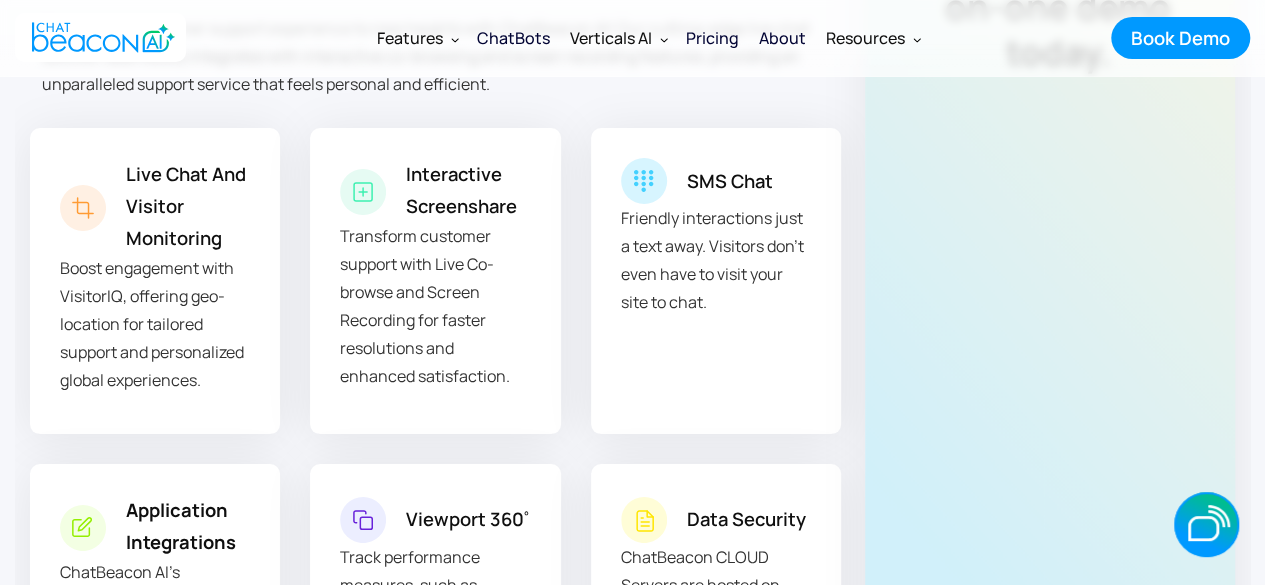click on "Elevate Your Support & Collaboration Elevate your customer support experience to new heights with ChatBeacon AI! Our cutting-edge live chat solution seamlessly integrates with interactive co-browsing and screen recording features, providing an unparalleled support service that feels personal and efficient.  Live Chat and visitor Monitoring Boost engagement with VisitorIQ, offering geo-location for tailored support and personalized global experiences. Interactive Screenshare Transform customer support with Live Co-browse and Screen Recording for faster resolutions and enhanced satisfaction.  SMS Chat Friendly interactions just a text away. Visitors don't even have to visit your site to chat. Application Integrations ChatBeacon AI's integration with Zapier seamlessly connects your team's communication platform to a world of automation. Viewport 360 º Track performance measures, such as response rate, resolution time, and customer satisfaction. Data Security Schedule a one-on-one demo today." at bounding box center [632, 374] 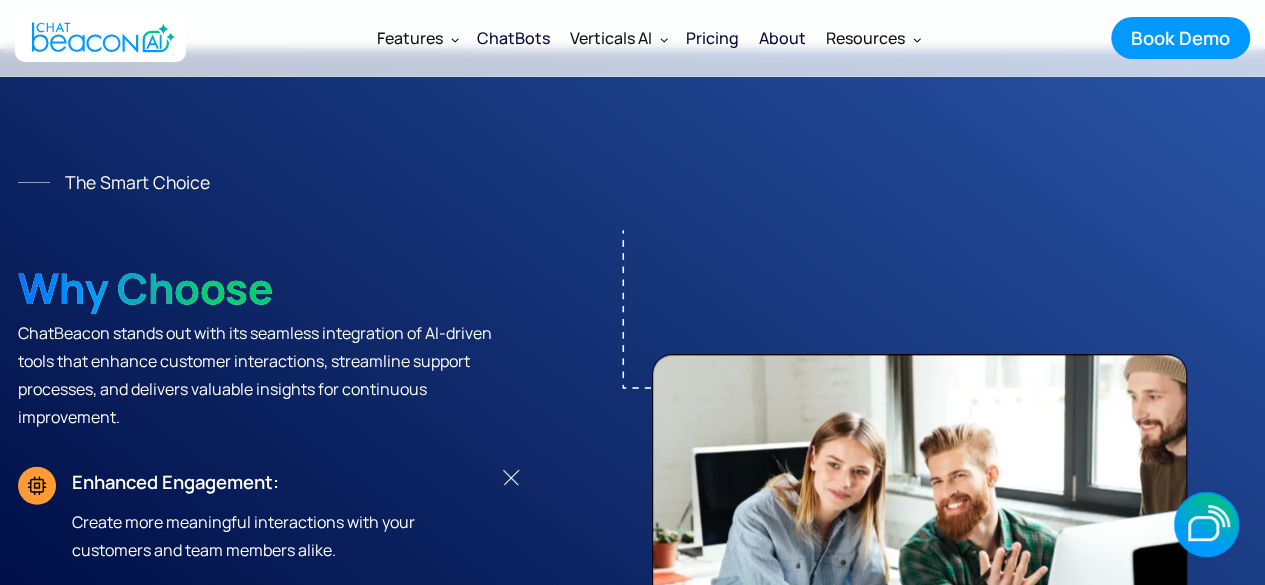 scroll, scrollTop: 8600, scrollLeft: 0, axis: vertical 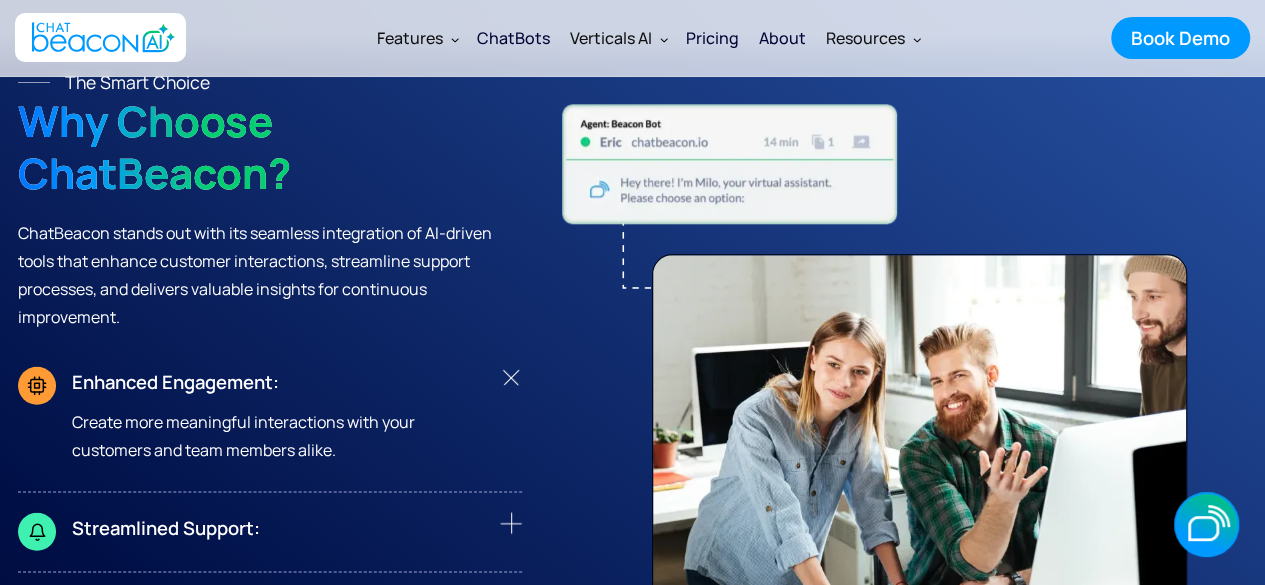 click at bounding box center [900, 401] 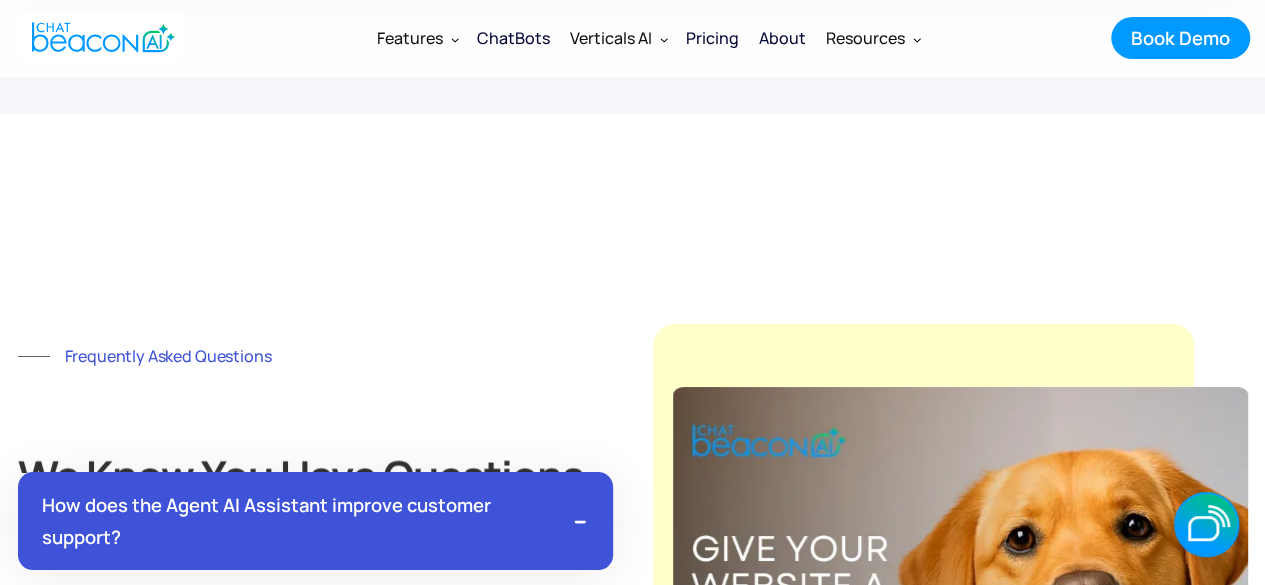 scroll, scrollTop: 11300, scrollLeft: 0, axis: vertical 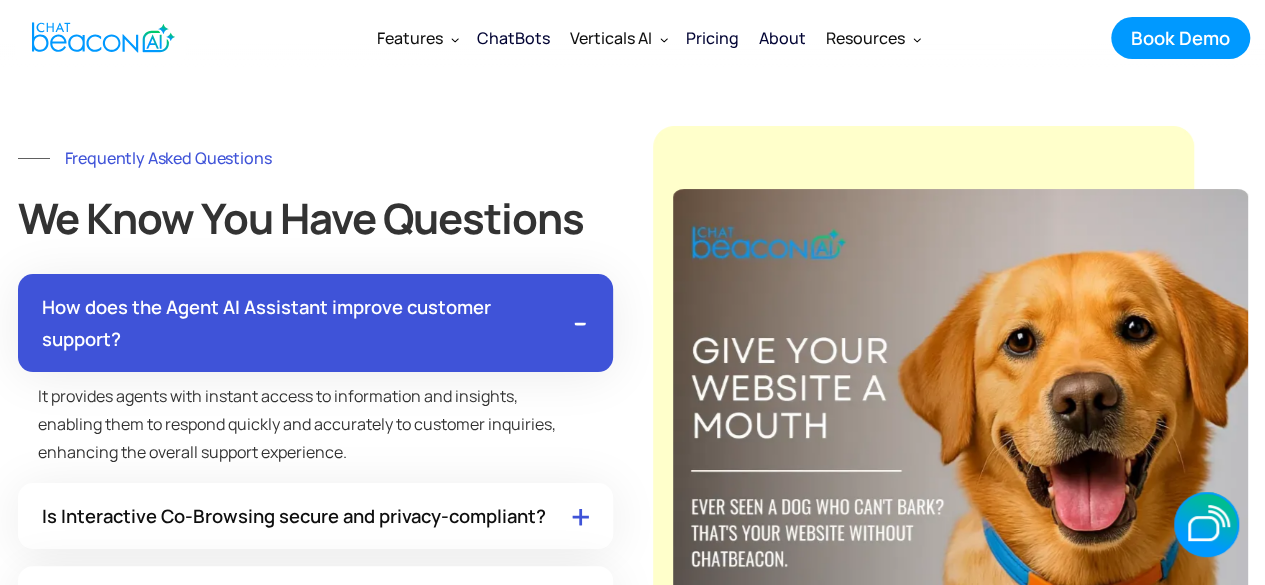click on "Frequently Asked Questions We know you have Questions How does the Agent AI Assistant improve customer support?  It provides agents with instant access to information and insights, enabling them to respond quickly and accurately to customer inquiries, enhancing the overall support experience. Is Interactive Co-Browsing secure and privacy-compliant? Absolutely. Interactive Co-Browsing sessions are encrypted and require customer consent, ensuring that user privacy and data security are maintained at all times. Can ChatBeacon AI integrate with our existing systems? Yes, ChatBeacon AI is designed to seamlessly integrate with popular CRM, help desk, and business tools, streamlining your workflows and maximizing efficiency. How does Multi-Channel Messaging benefit my business? It allows you to reach customers on their preferred communication platforms, increasing engagement and satisfaction by providing convenient and accessible support options." at bounding box center (633, 445) 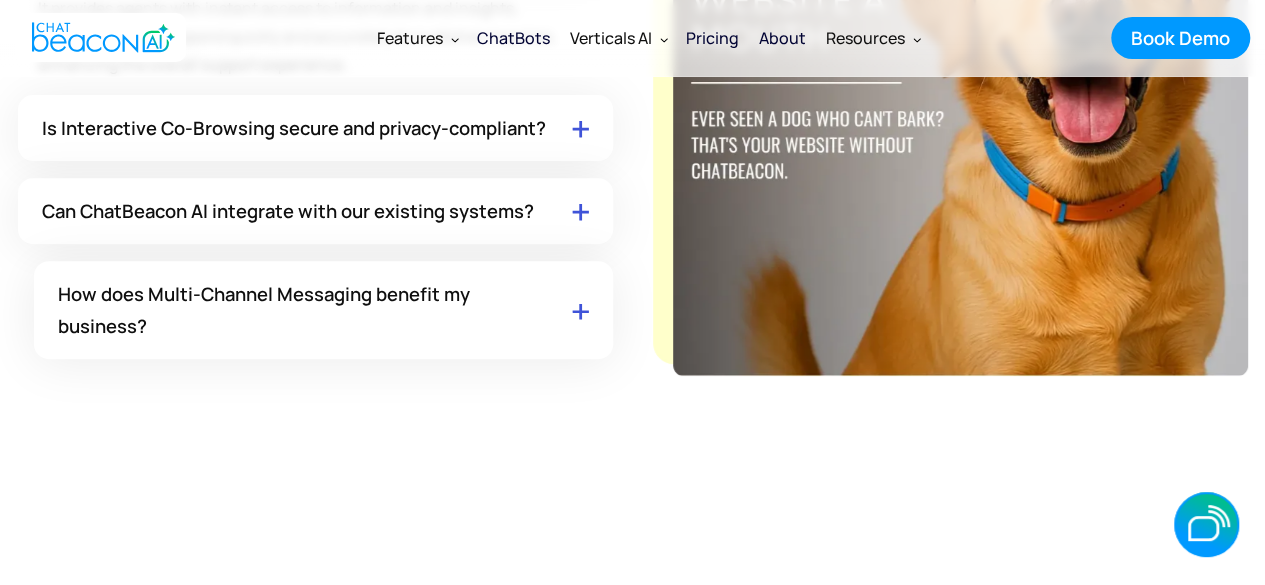 scroll, scrollTop: 11900, scrollLeft: 0, axis: vertical 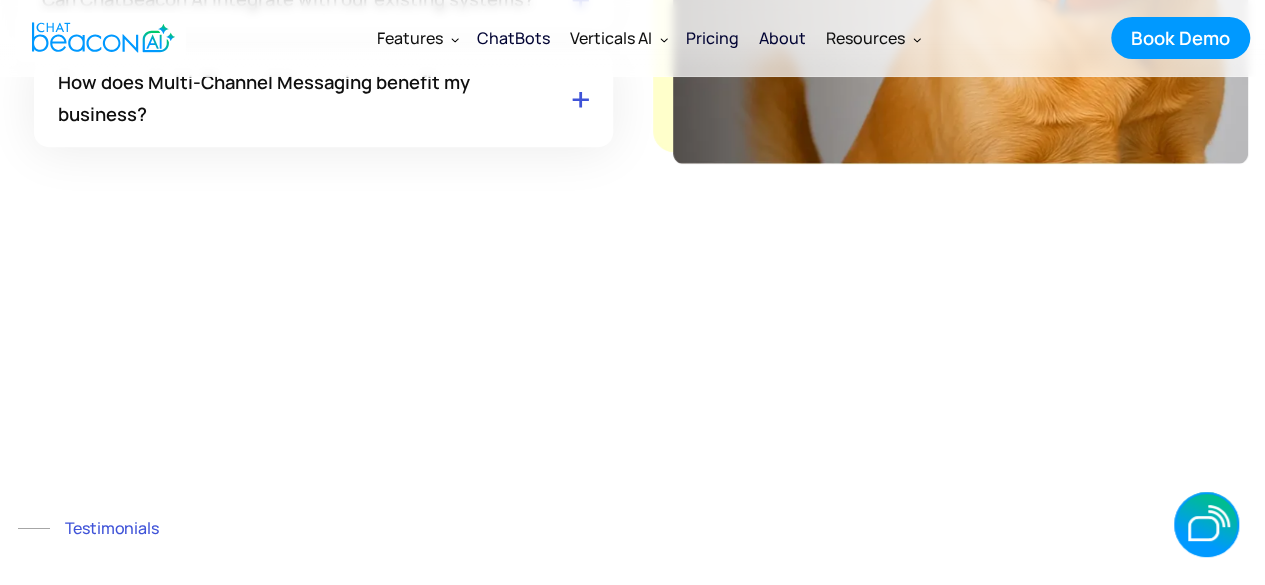click on "Frequently Asked Questions We know you have Questions How does the Agent AI Assistant improve customer support?  It provides agents with instant access to information and insights, enabling them to respond quickly and accurately to customer inquiries, enhancing the overall support experience. Is Interactive Co-Browsing secure and privacy-compliant? Absolutely. Interactive Co-Browsing sessions are encrypted and require customer consent, ensuring that user privacy and data security are maintained at all times. Can ChatBeacon AI integrate with our existing systems? Yes, ChatBeacon AI is designed to seamlessly integrate with popular CRM, help desk, and business tools, streamlining your workflows and maximizing efficiency. How does Multi-Channel Messaging benefit my business? It allows you to reach customers on their preferred communication platforms, increasing engagement and satisfaction by providing convenient and accessible support options." at bounding box center (632, -170) 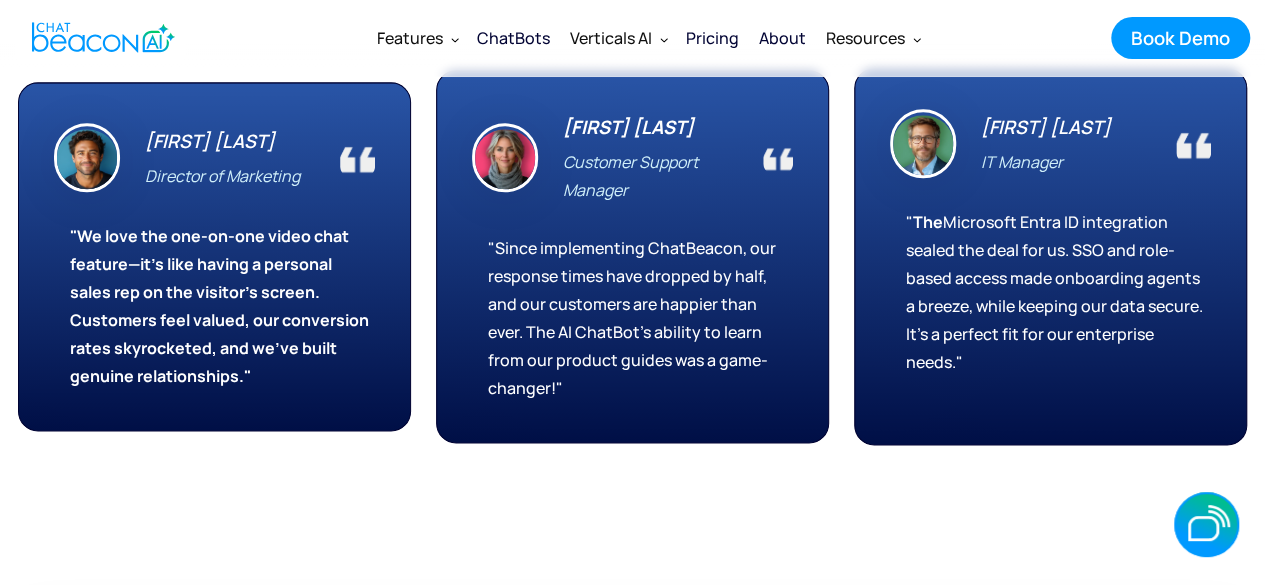 scroll, scrollTop: 12314, scrollLeft: 0, axis: vertical 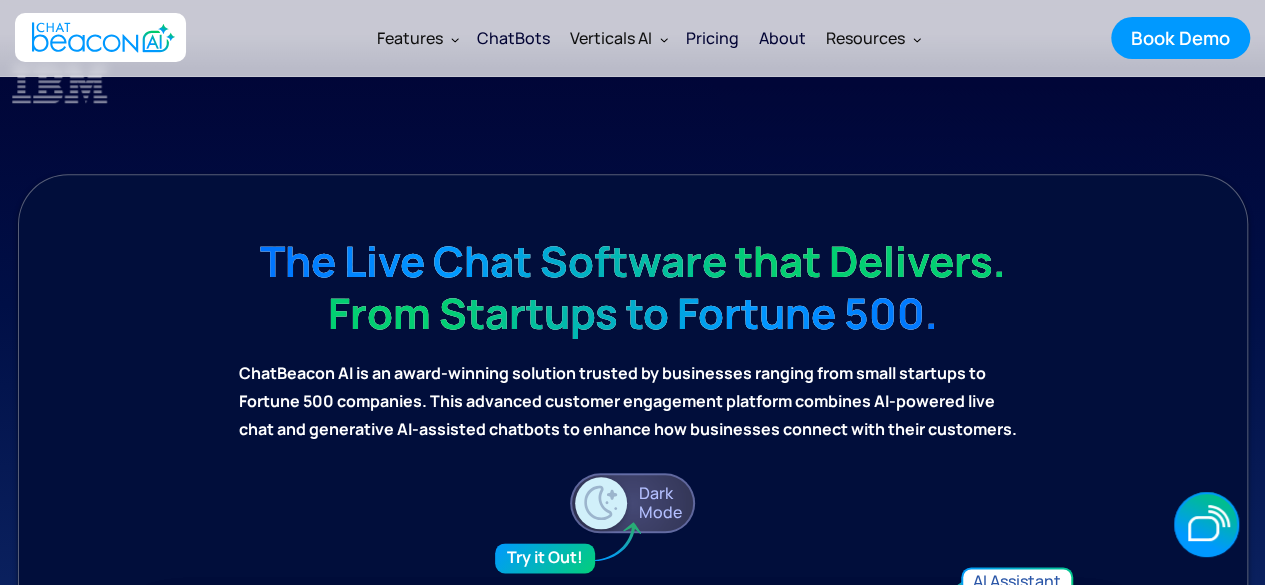 click on "ChatBots" at bounding box center [513, 38] 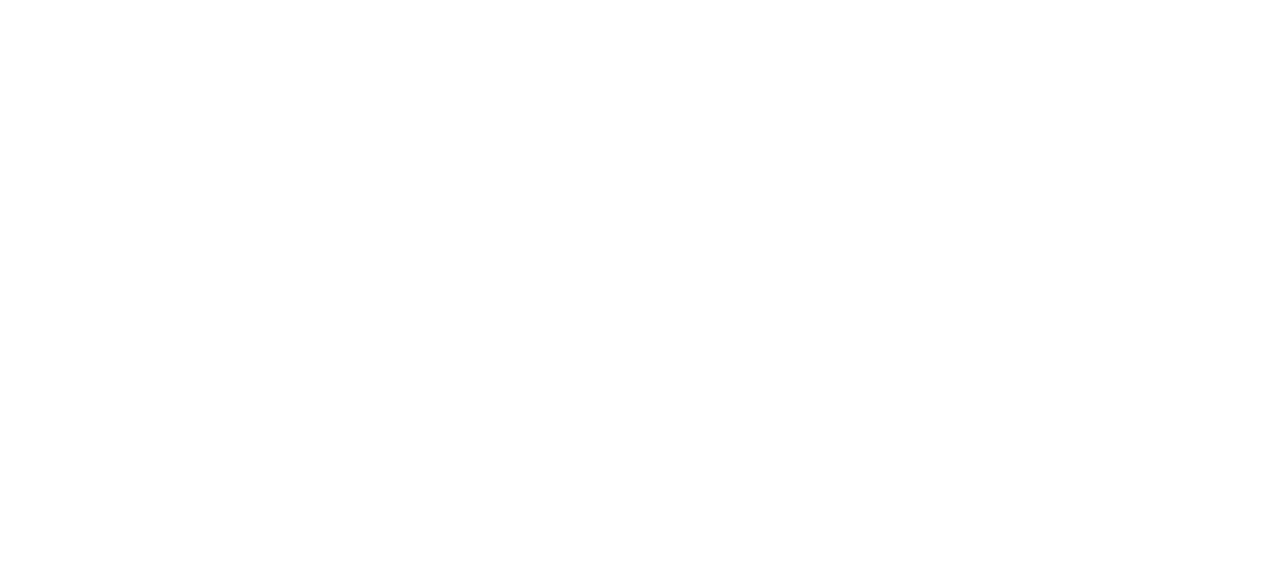 scroll, scrollTop: 0, scrollLeft: 0, axis: both 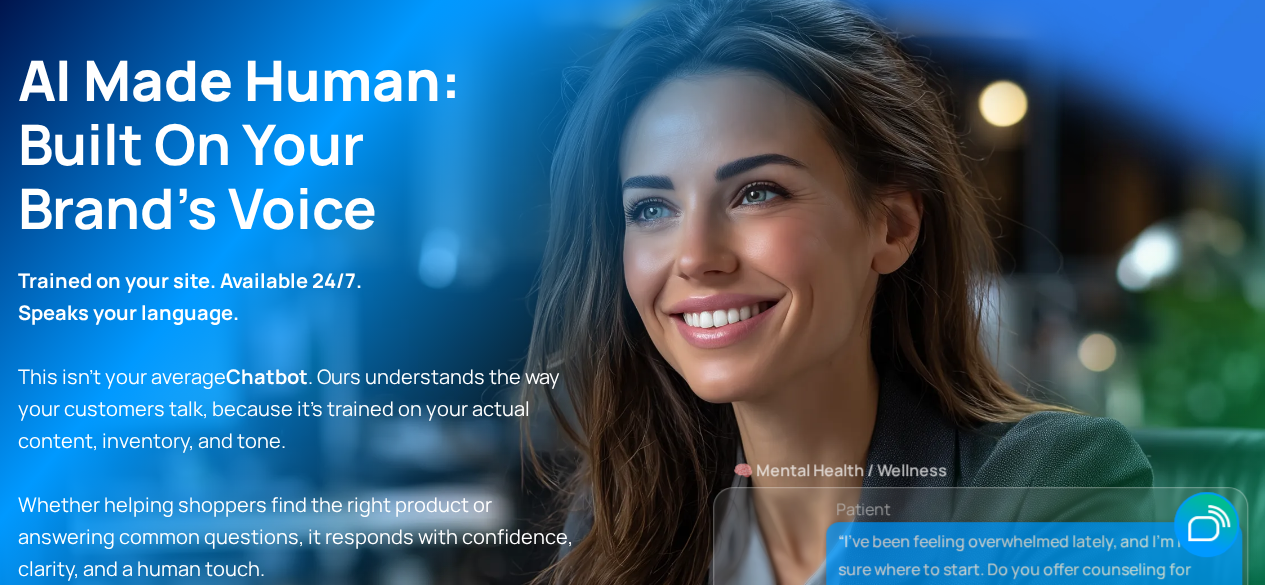 click on "AI Made Human: ‍ Built on Your Brand’s Voice" at bounding box center (365, 144) 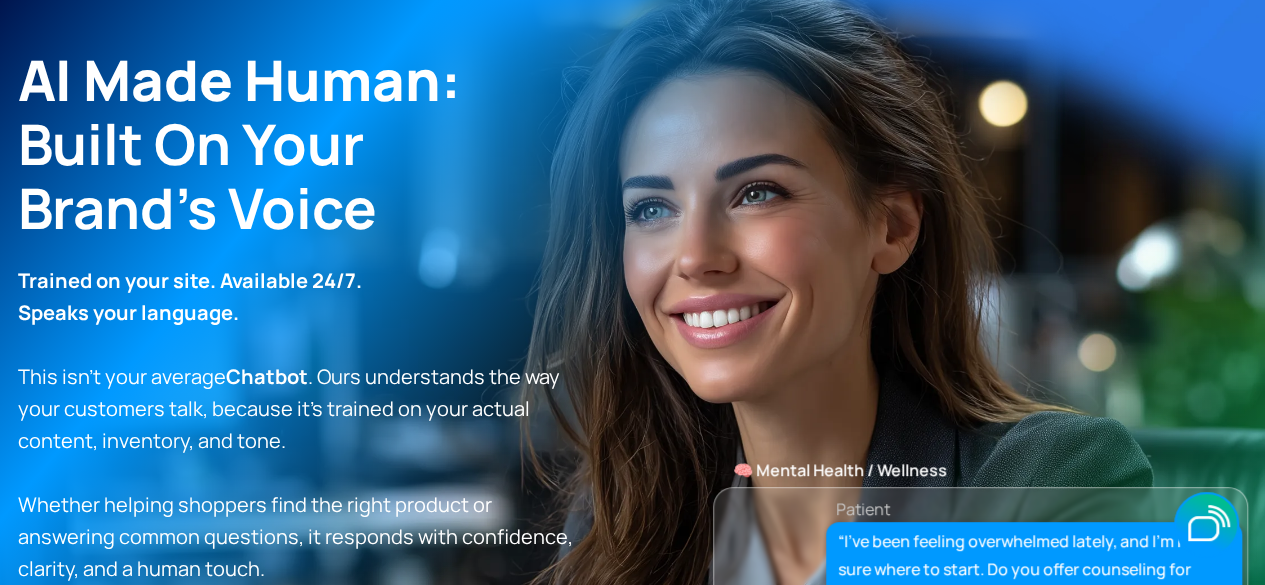 click on "AI Made Human: ‍ Built on Your Brand’s Voice" at bounding box center (365, 144) 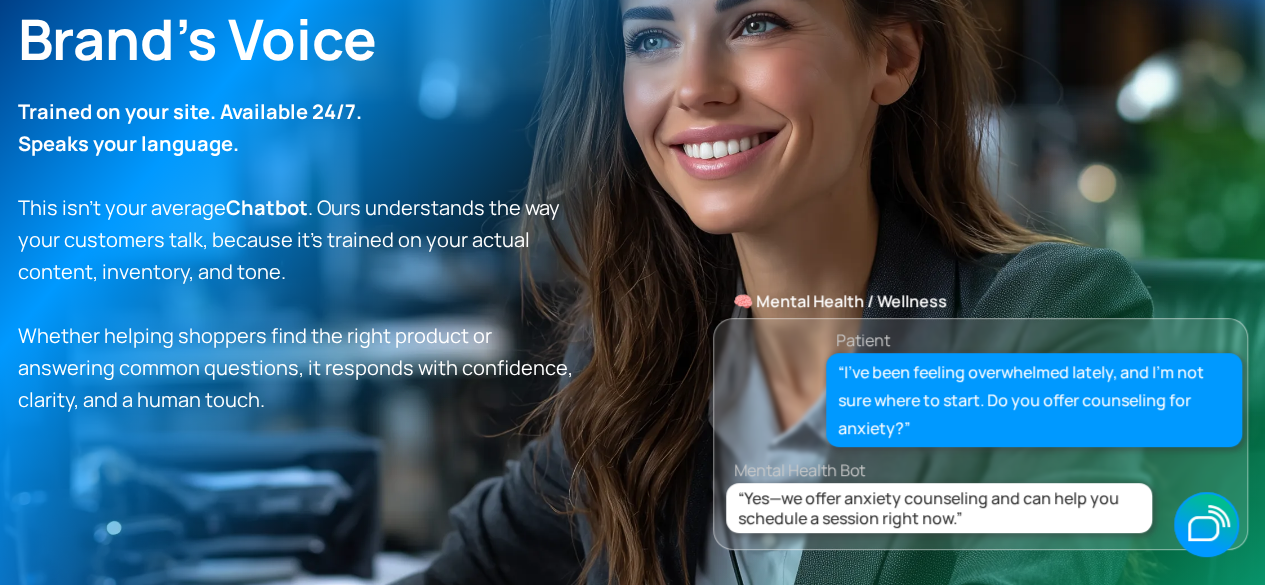 scroll, scrollTop: 400, scrollLeft: 0, axis: vertical 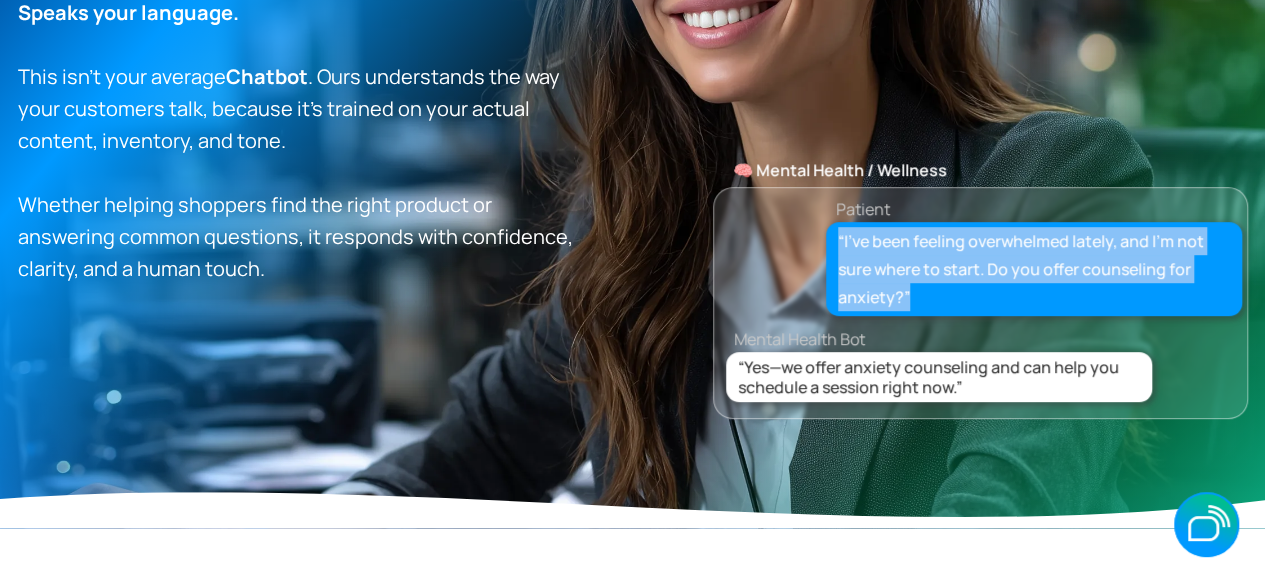 drag, startPoint x: 840, startPoint y: 281, endPoint x: 942, endPoint y: 349, distance: 122.588745 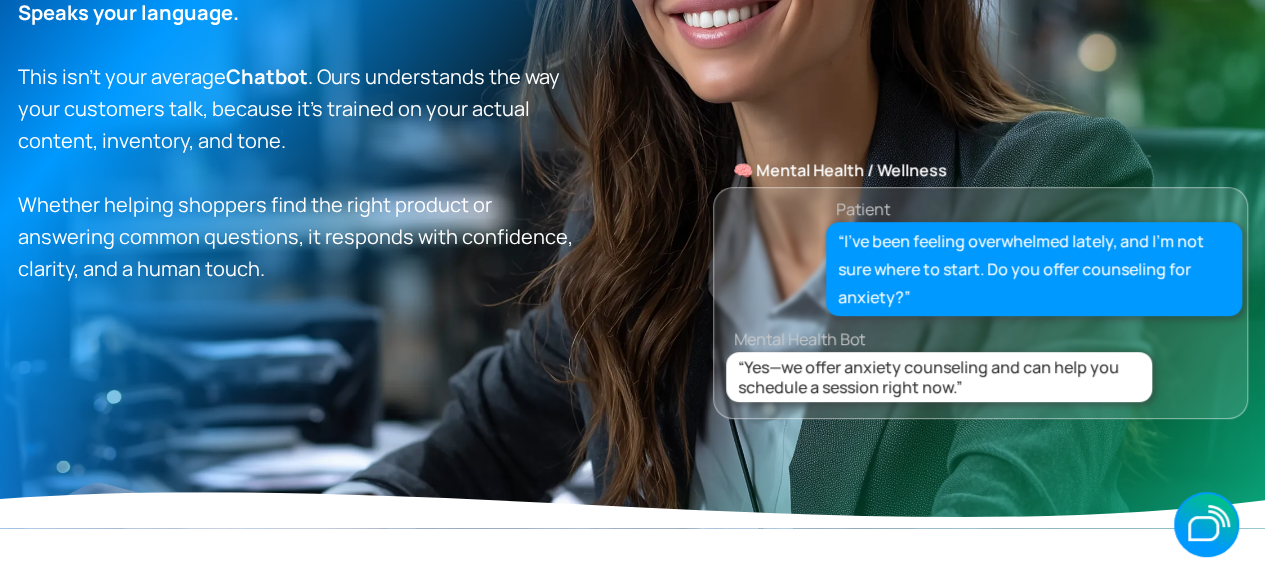 click on "AI Made Human: ‍ Built on Your Brand’s Voice Trained on your site. Available 24/7.  Speaks your language. This isn’t your average  Chatbot . Ours understands the way your customers talk, because it’s trained on your actual content, inventory, and tone. Whether helping shoppers find the right product or answering common questions, it responds with confidence, clarity, and a human touch." at bounding box center (365, 16) 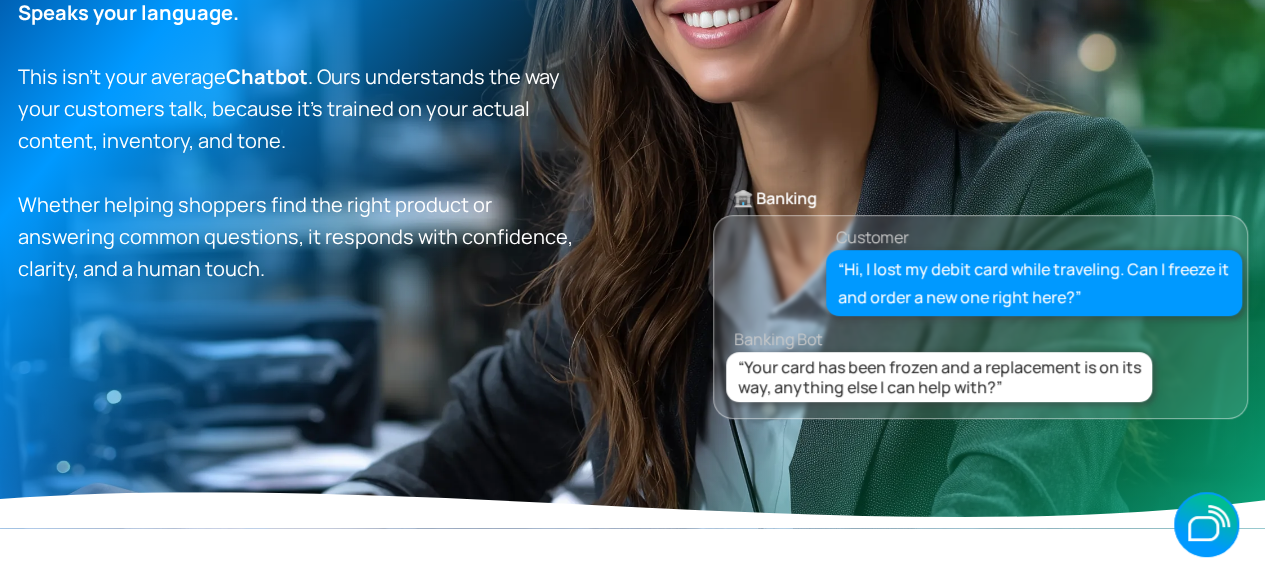 click on "AI Made Human: ‍ Built on Your Brand’s Voice Trained on your site. Available 24/7.  Speaks your language. This isn’t your average  Chatbot . Ours understands the way your customers talk, because it’s trained on your actual content, inventory, and tone. Whether helping shoppers find the right product or answering common questions, it responds with confidence, clarity, and a human touch." at bounding box center [365, 16] 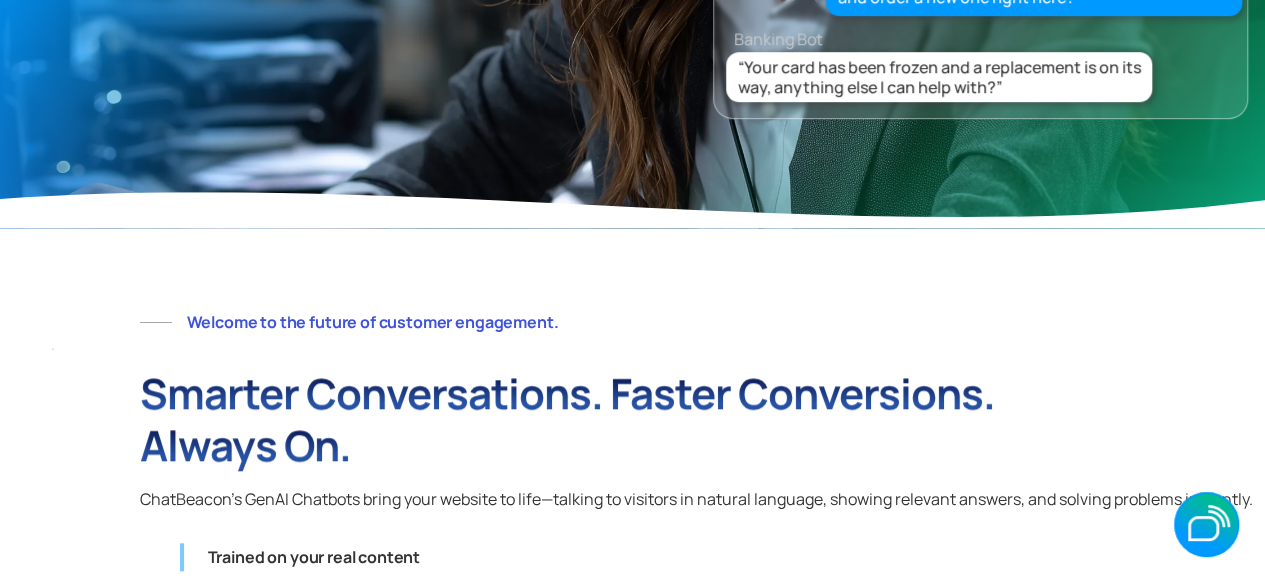 click on "AI Made Human: ‍ Built on Your Brand’s Voice Trained on your site. Available 24/7.  Speaks your language. This isn’t your average  Chatbot . Ours understands the way your customers talk, because it’s trained on your actual content, inventory, and tone. Whether helping shoppers find the right product or answering common questions, it responds with confidence, clarity, and a human touch.  🏦 Banking Customer “Hi, I lost my debit card while traveling. Can I freeze it and order a new one right here?” Banking Bot “Your card has been frozen and a replacement is on its way, anything else I can help with?” 🛍️ E-commerce (Shopify + PictureData™) Customer “I’m looking for men’s size 11 trail running shoes with waterproof material, preferably in gray.” Shopping Bot “Here are three waterproof trail shoes in size 11 and gray, all in stock and ready to ship.” 🧠 Mental Health / Wellness Patient Mental Health Bot" at bounding box center [632, -197] 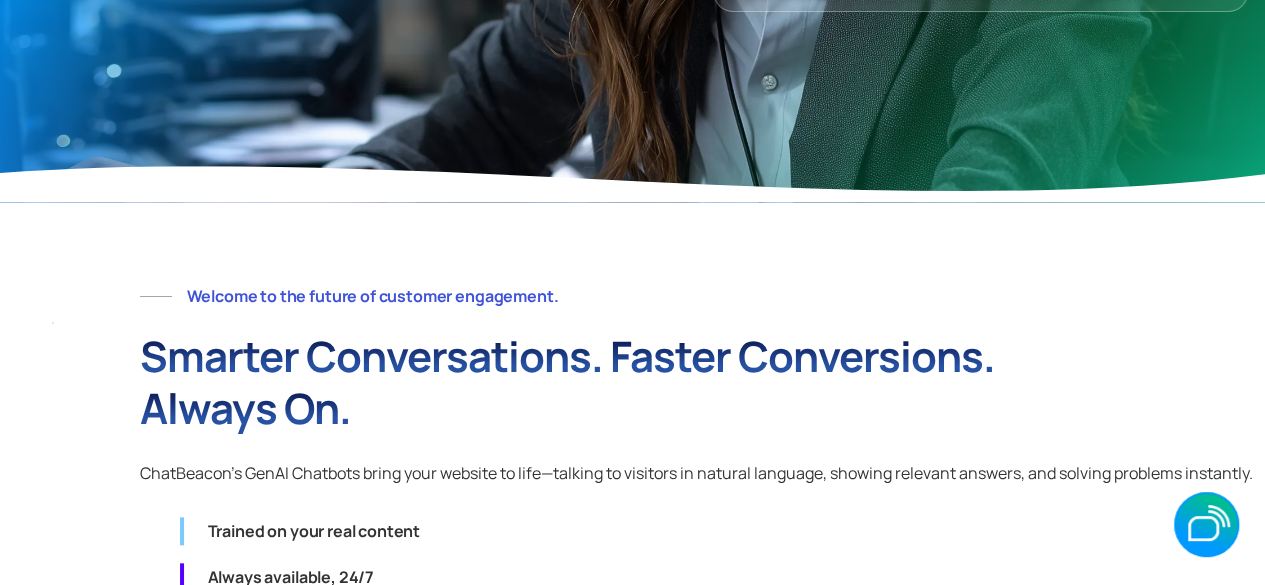 scroll, scrollTop: 900, scrollLeft: 0, axis: vertical 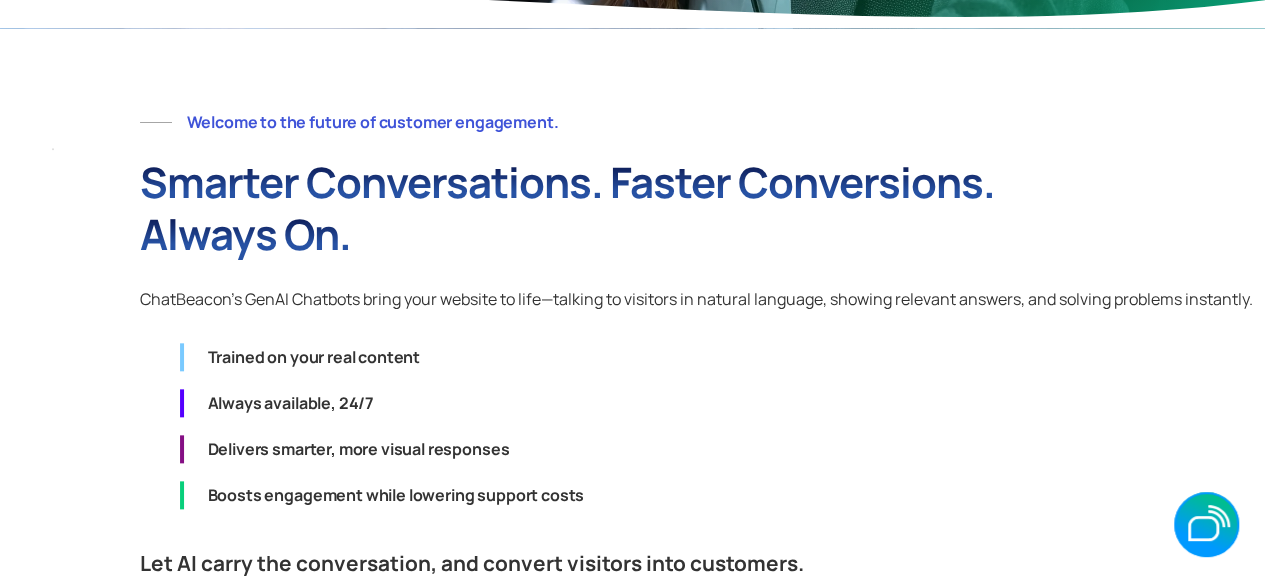 click on "Smarter Conversations. Faster Conversions.  Always On." at bounding box center [567, 208] 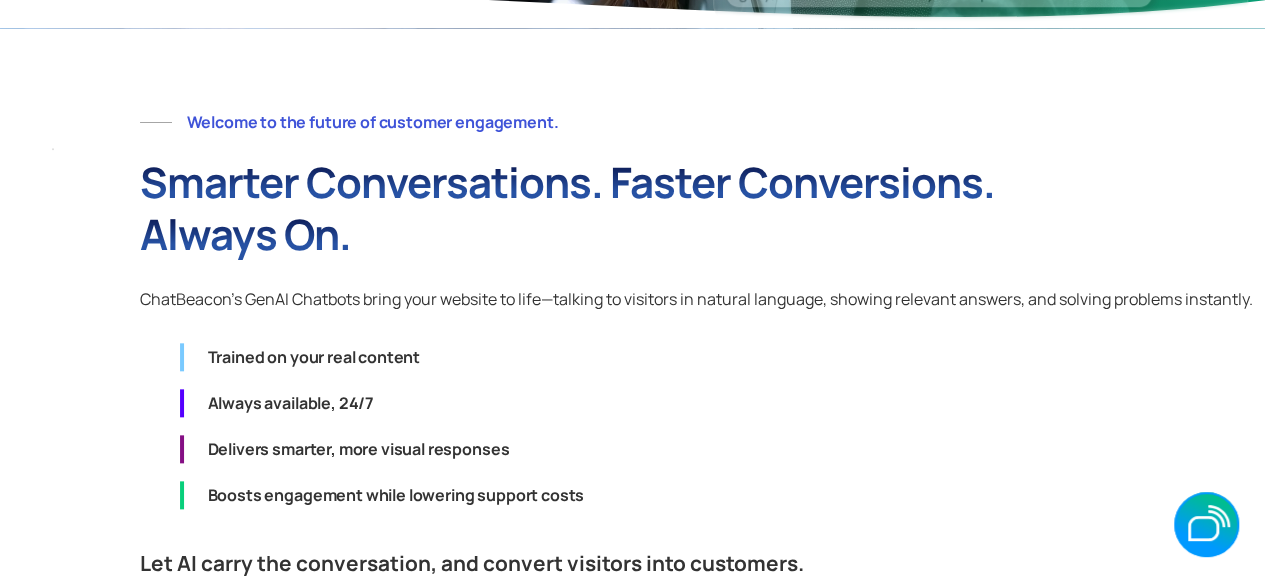 click on "Smarter Conversations. Faster Conversions.  Always On." at bounding box center (567, 208) 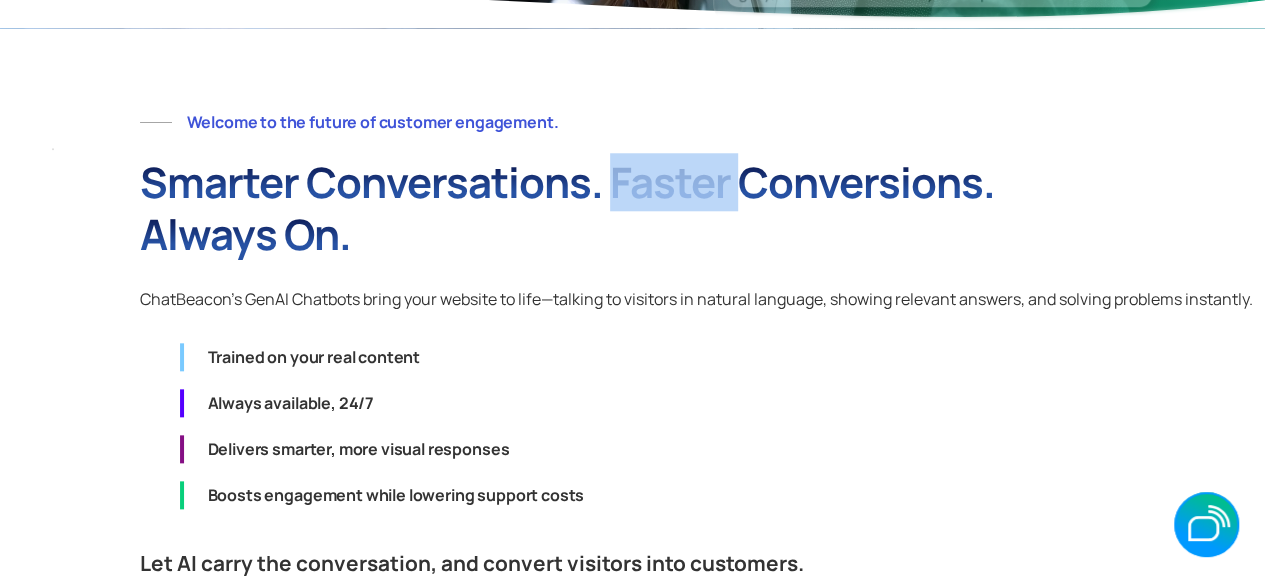 click on "Smarter Conversations. Faster Conversions.  Always On." at bounding box center [567, 208] 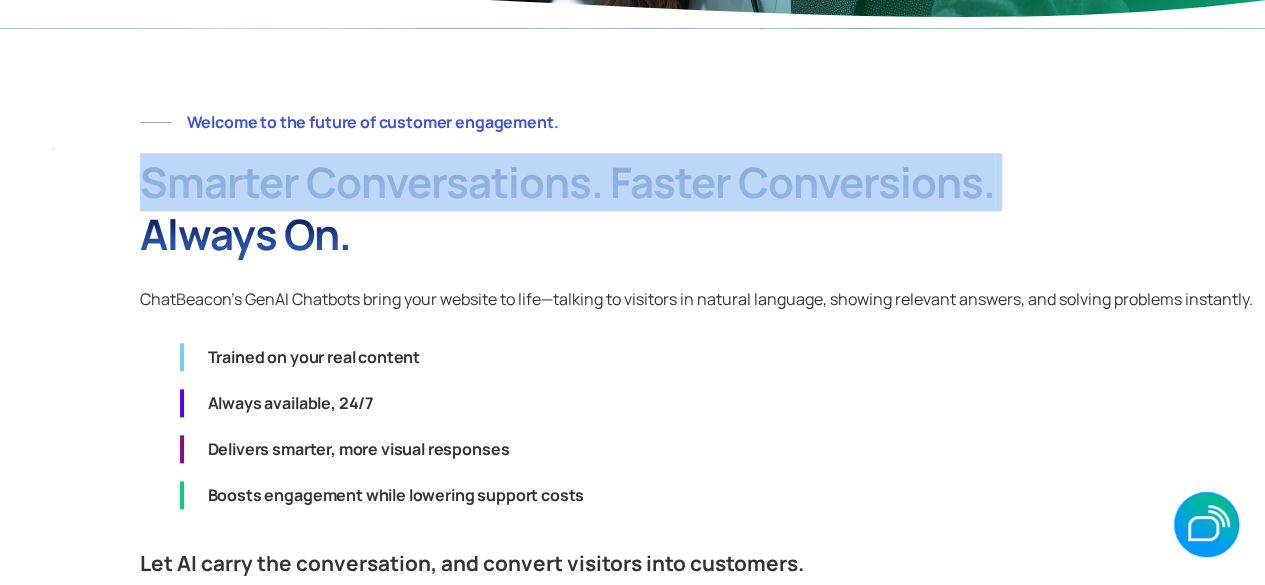 click on "Smarter Conversations. Faster Conversions.  Always On." at bounding box center [567, 208] 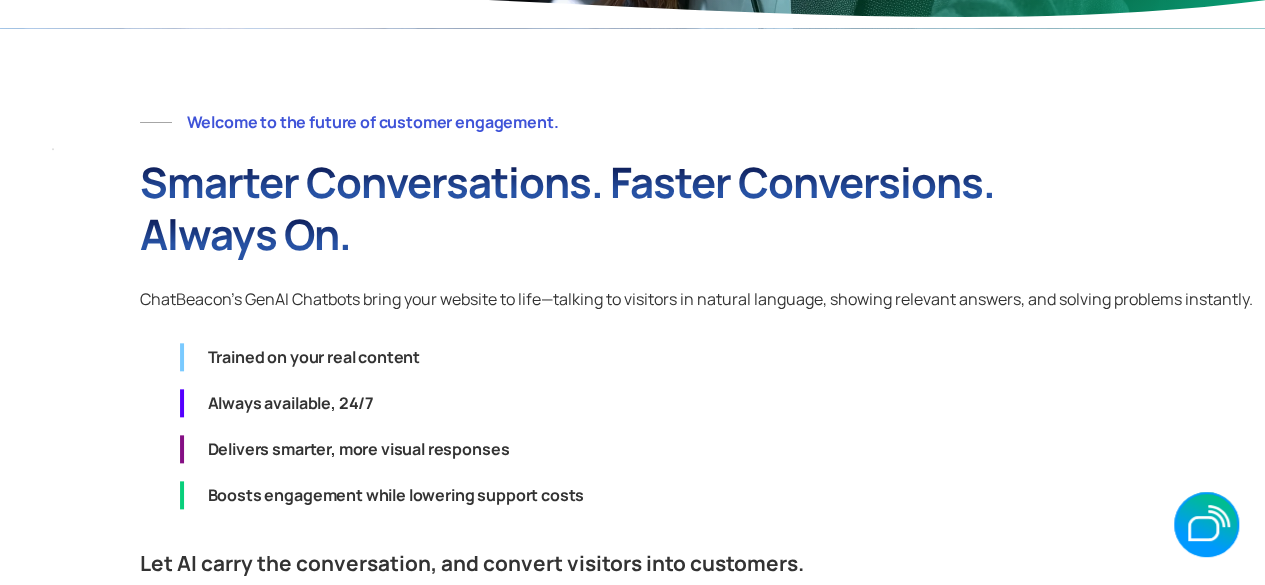 click on "Welcome to the future of customer engagement." at bounding box center (707, 122) 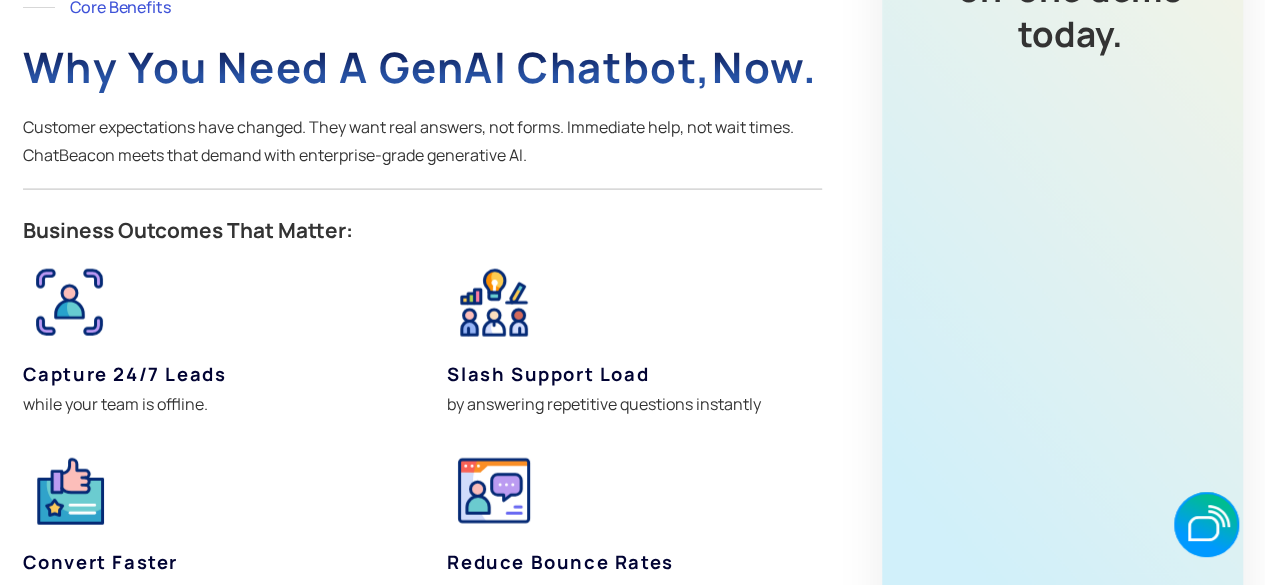 scroll, scrollTop: 2100, scrollLeft: 0, axis: vertical 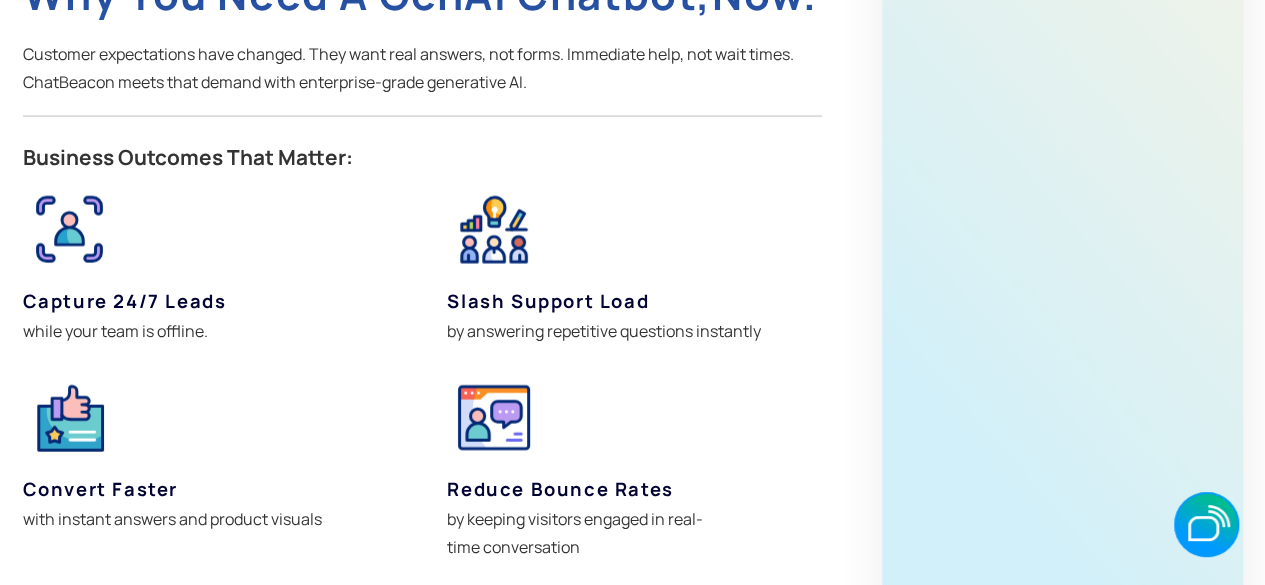click on "Slash support load" at bounding box center [548, 301] 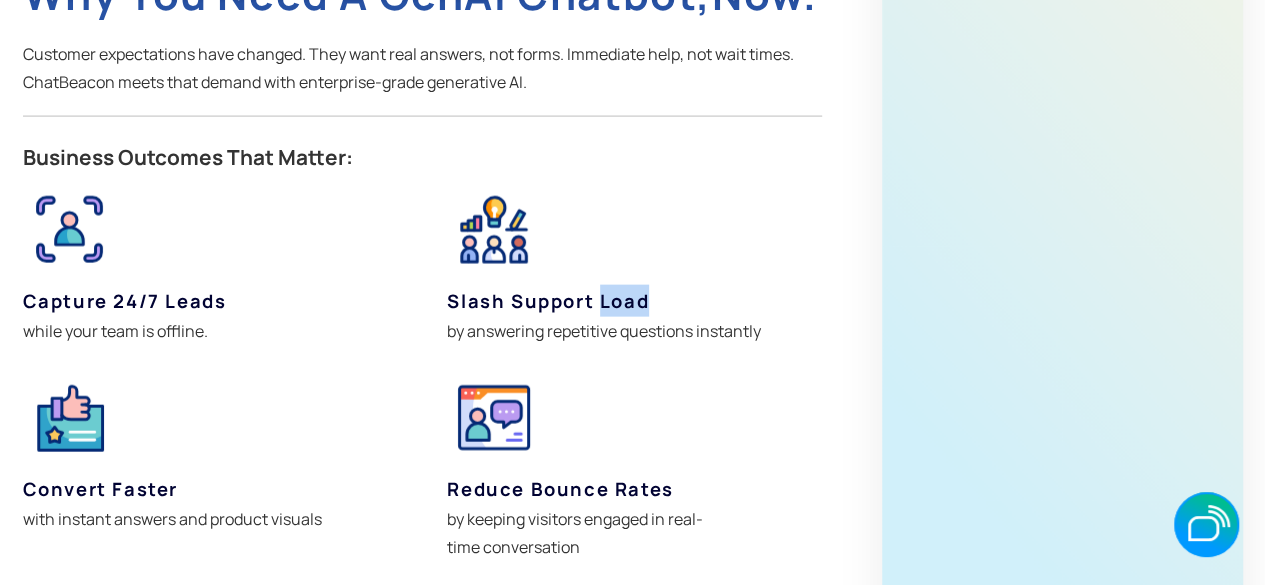 click on "Slash support load" at bounding box center (548, 301) 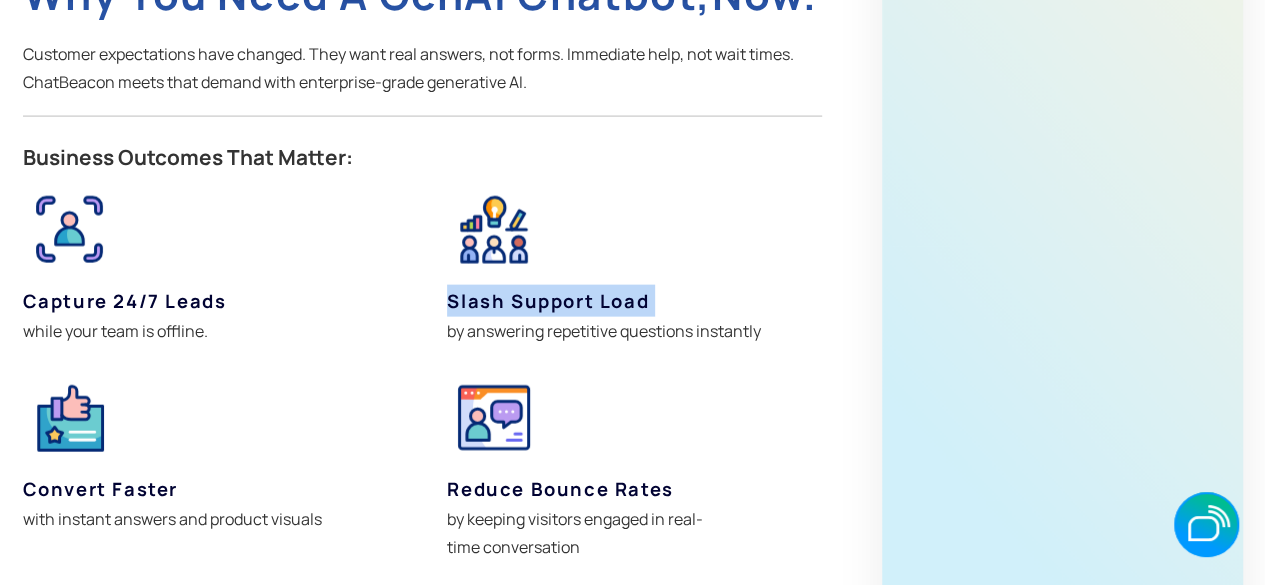 click on "Slash support load" at bounding box center (548, 301) 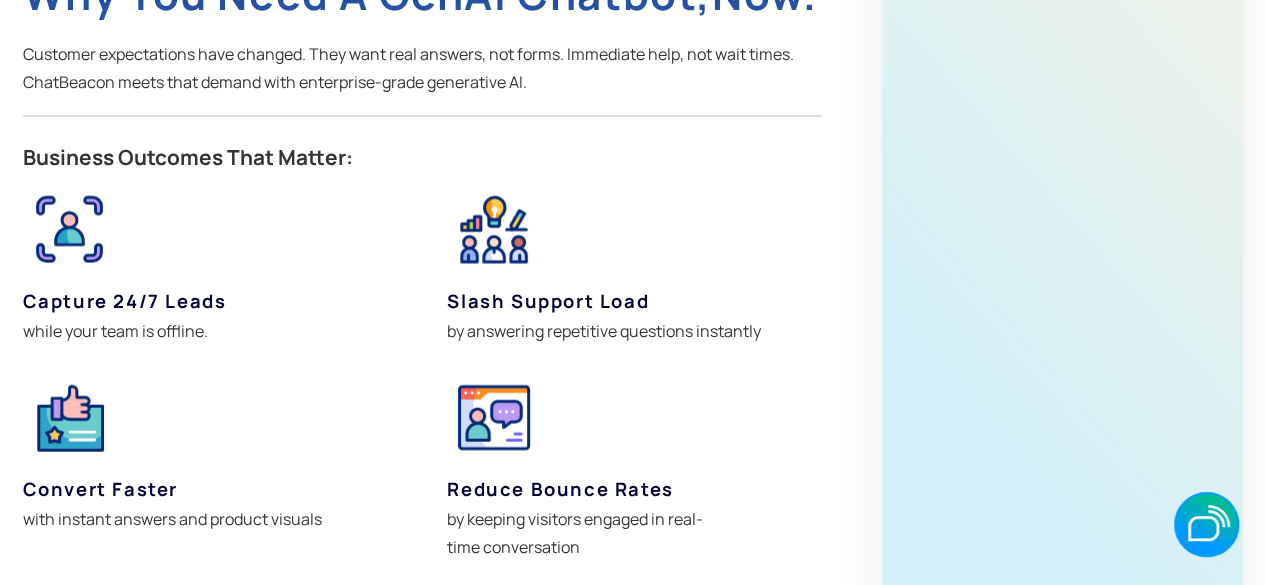 click on "by answering repetitive questions instantly" at bounding box center [634, 331] 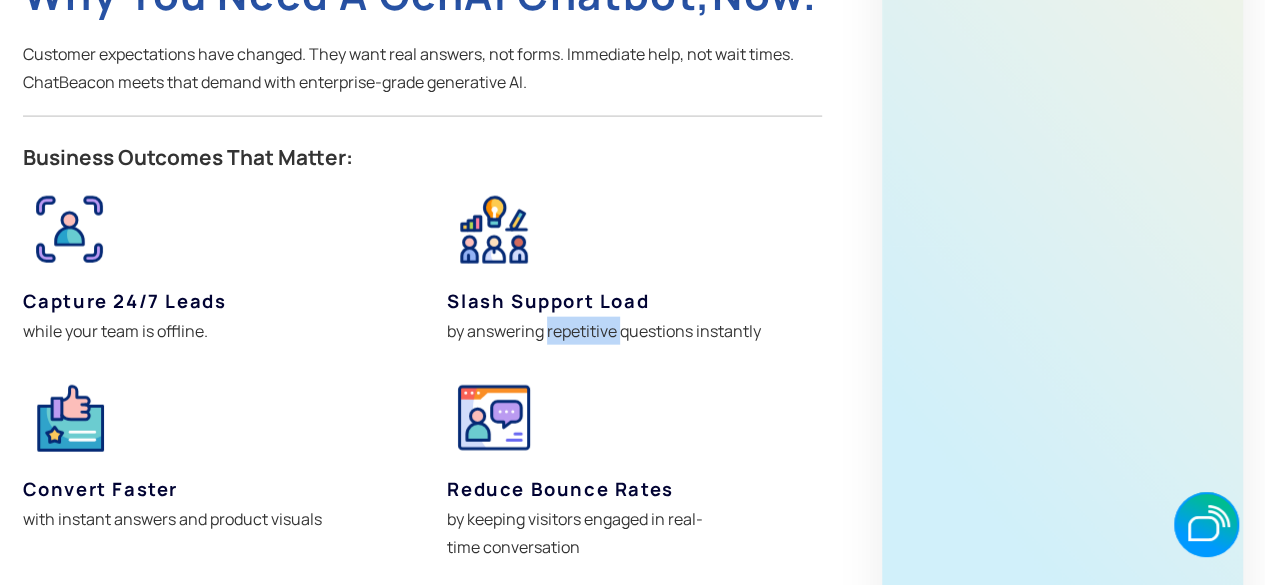 click on "by answering repetitive questions instantly" at bounding box center [634, 331] 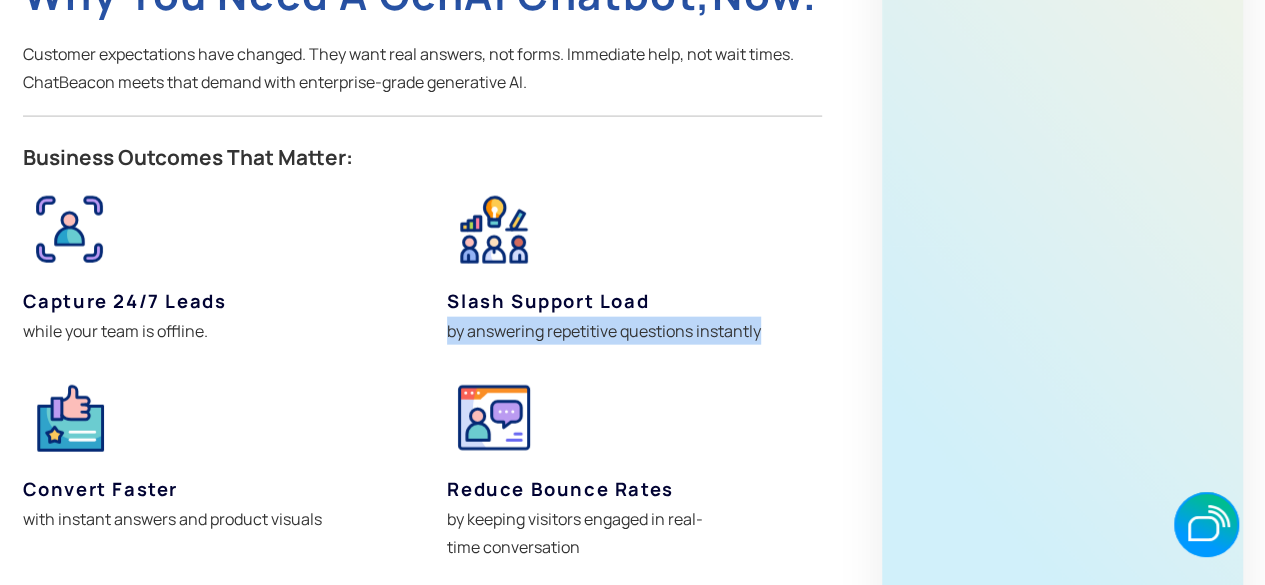 click on "by answering repetitive questions instantly" at bounding box center [634, 331] 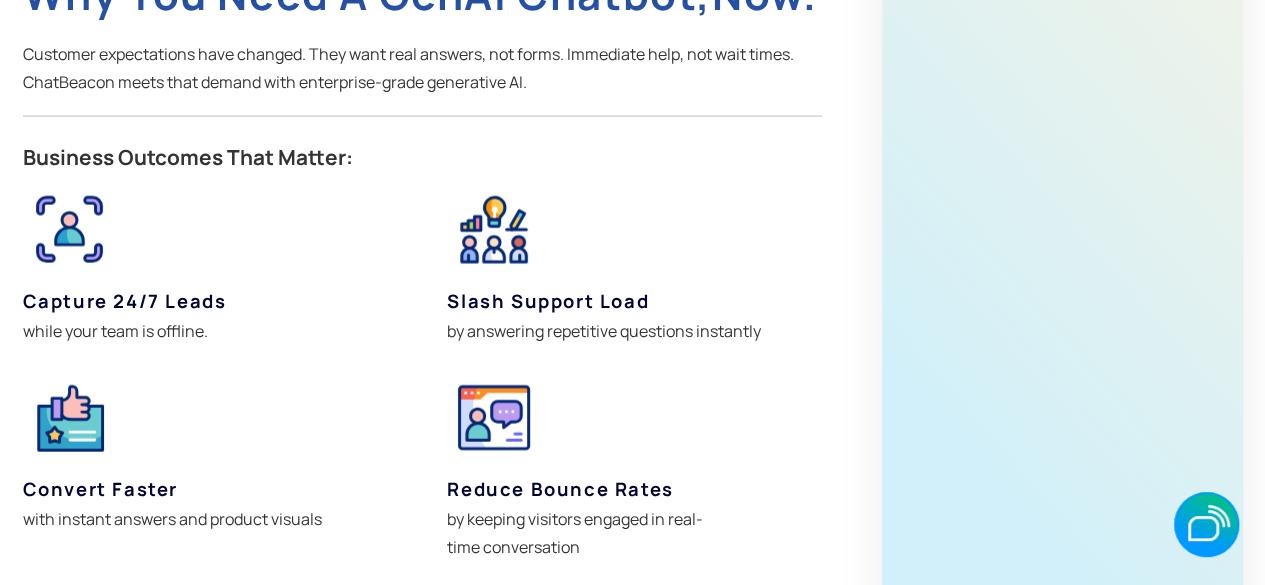 click on "Core Benefits Why You Need a GenAI Chatbot,Now. Customer expectations have changed. They want real answers, not forms. Immediate help, not wait times. ChatBeacon meets that demand with enterprise-grade generative AI. Business Outcomes That Matter: Capture 24/7 leads  while your team is offline. Slash support load by answering repetitive questions instantly Convert faster with instant answers and product visuals Reduce bounce rates by keeping visitors engaged in real-time conversation Whether you’re a startup or a scaled enterprise, our AI delivers human-like engagement—at machine scale. Schedule a one-on-one demo today." at bounding box center [633, 283] 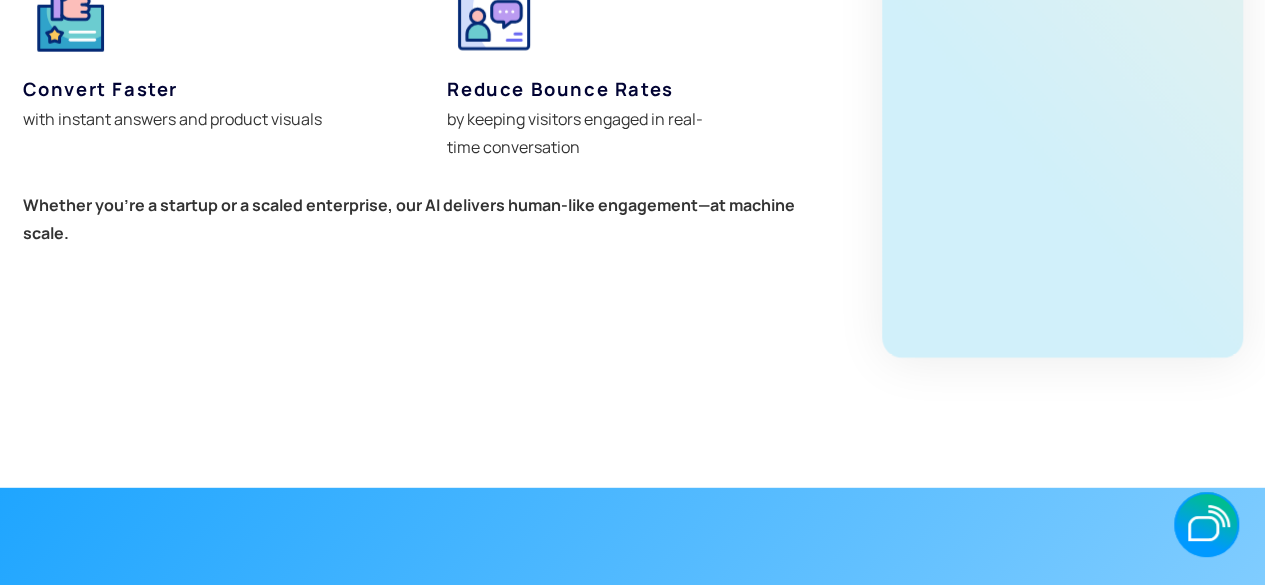 click on "Core Benefits Why You Need a GenAI Chatbot,Now. Customer expectations have changed. They want real answers, not forms. Immediate help, not wait times. ChatBeacon meets that demand with enterprise-grade generative AI. Business Outcomes That Matter: Capture 24/7 leads  while your team is offline. Slash support load by answering repetitive questions instantly Convert faster with instant answers and product visuals Reduce bounce rates by keeping visitors engaged in real-time conversation Whether you’re a startup or a scaled enterprise, our AI delivers human-like engagement—at machine scale. Schedule a one-on-one demo today." at bounding box center [633, -117] 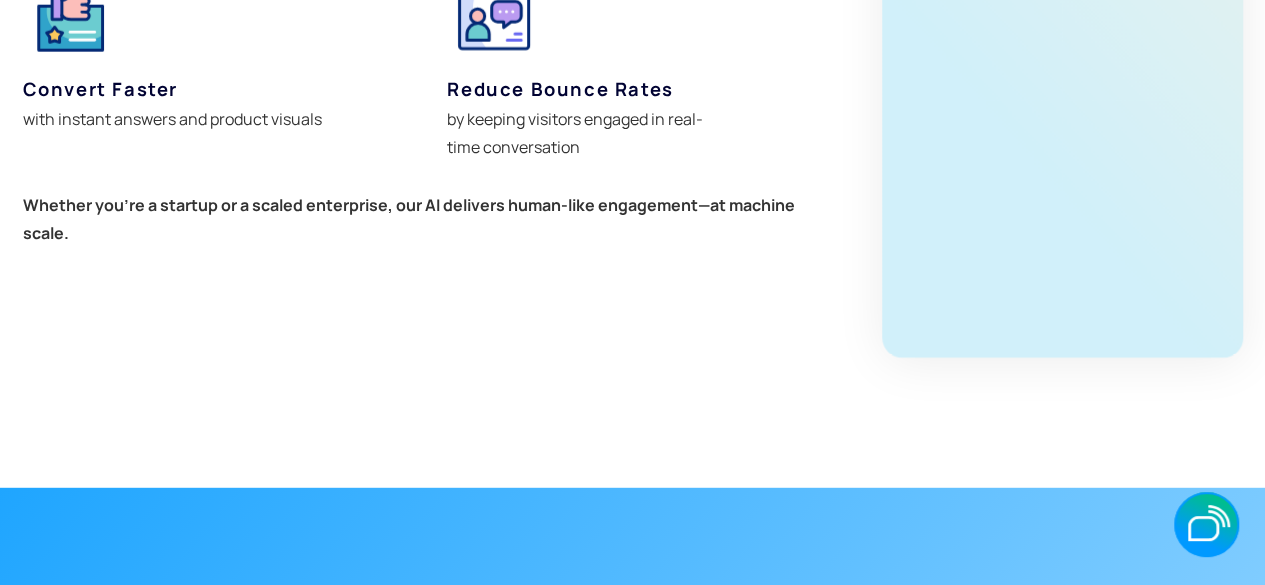 click on "Whether you’re a startup or a scaled enterprise, our AI delivers human-like engagement—at machine scale." at bounding box center [409, 219] 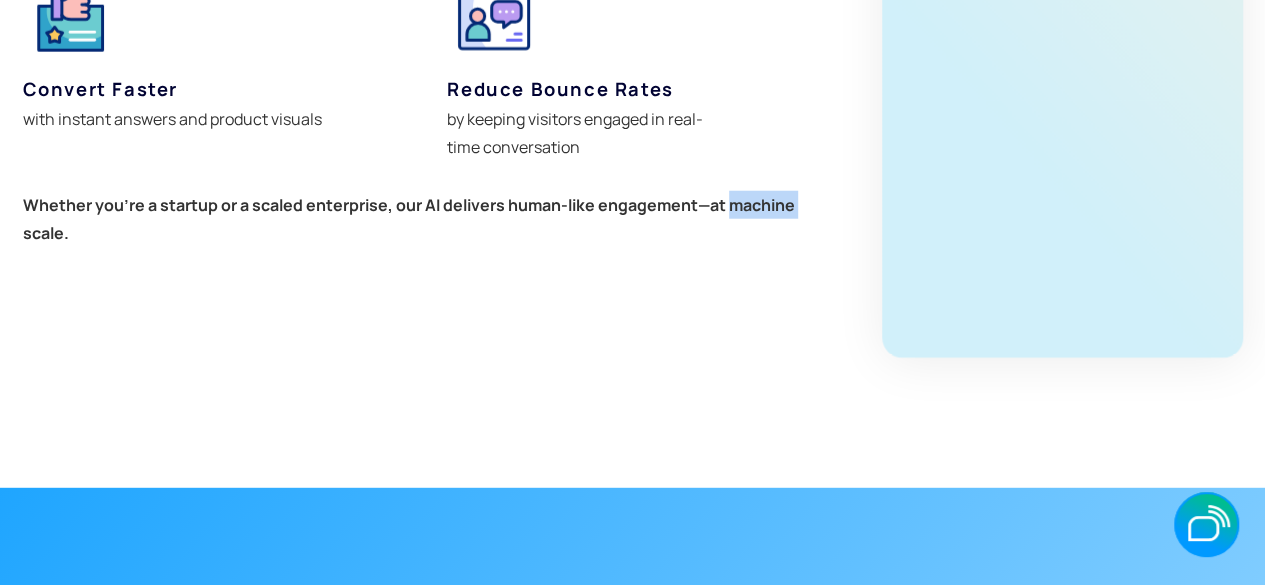click on "Whether you’re a startup or a scaled enterprise, our AI delivers human-like engagement—at machine scale." at bounding box center (409, 219) 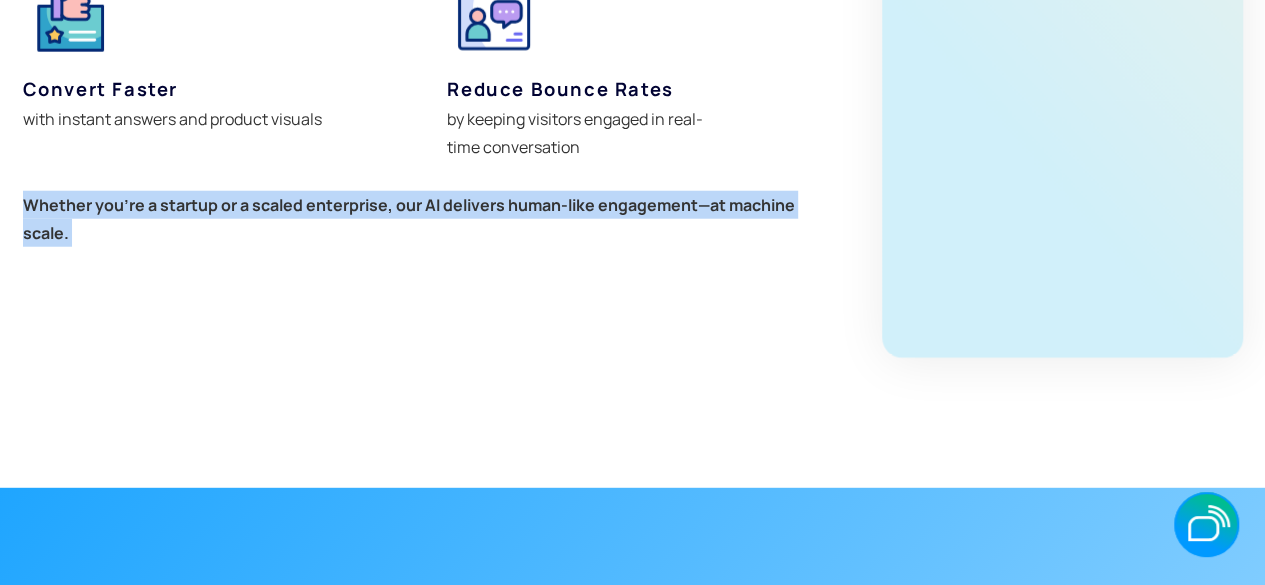 click on "Whether you’re a startup or a scaled enterprise, our AI delivers human-like engagement—at machine scale." at bounding box center [409, 219] 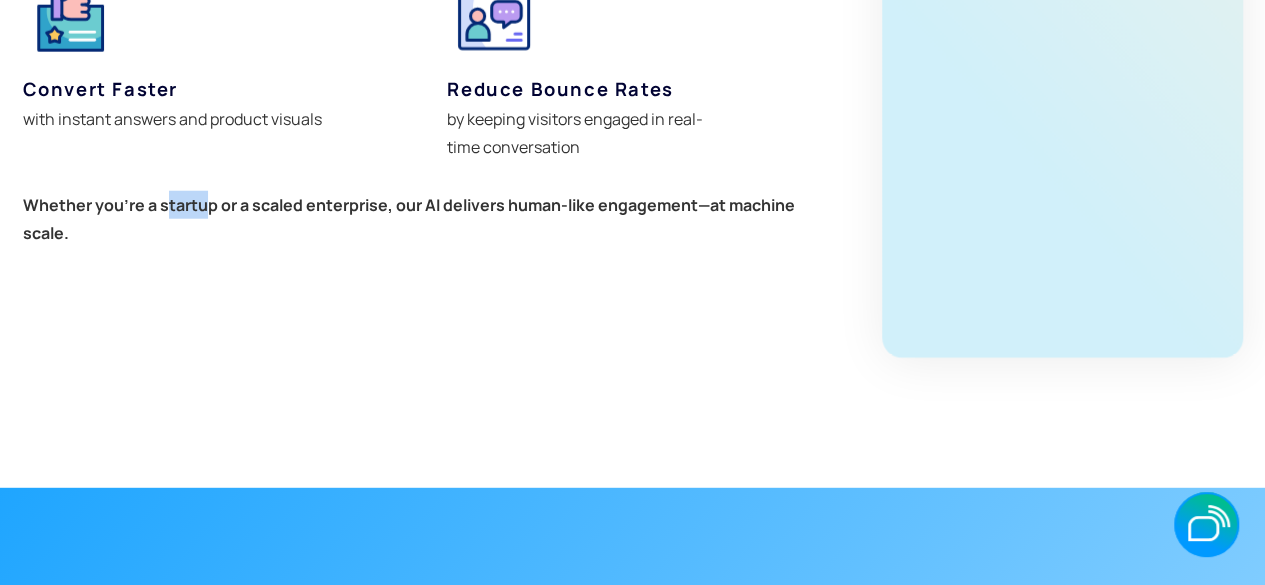 drag, startPoint x: 167, startPoint y: 245, endPoint x: 208, endPoint y: 242, distance: 41.109608 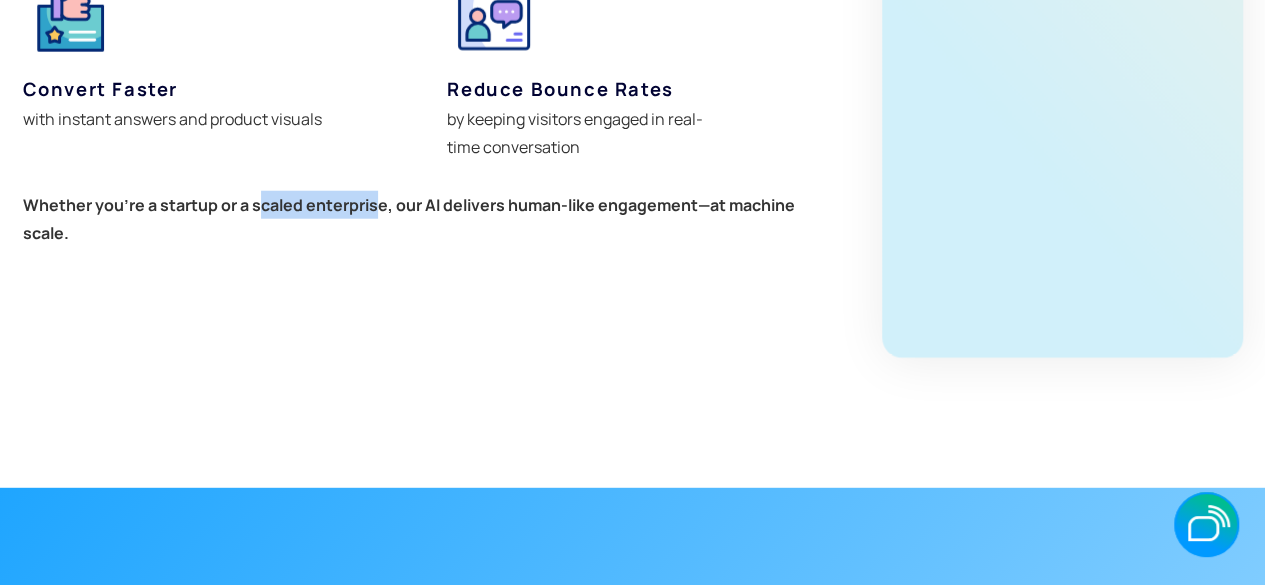 drag, startPoint x: 258, startPoint y: 244, endPoint x: 377, endPoint y: 243, distance: 119.0042 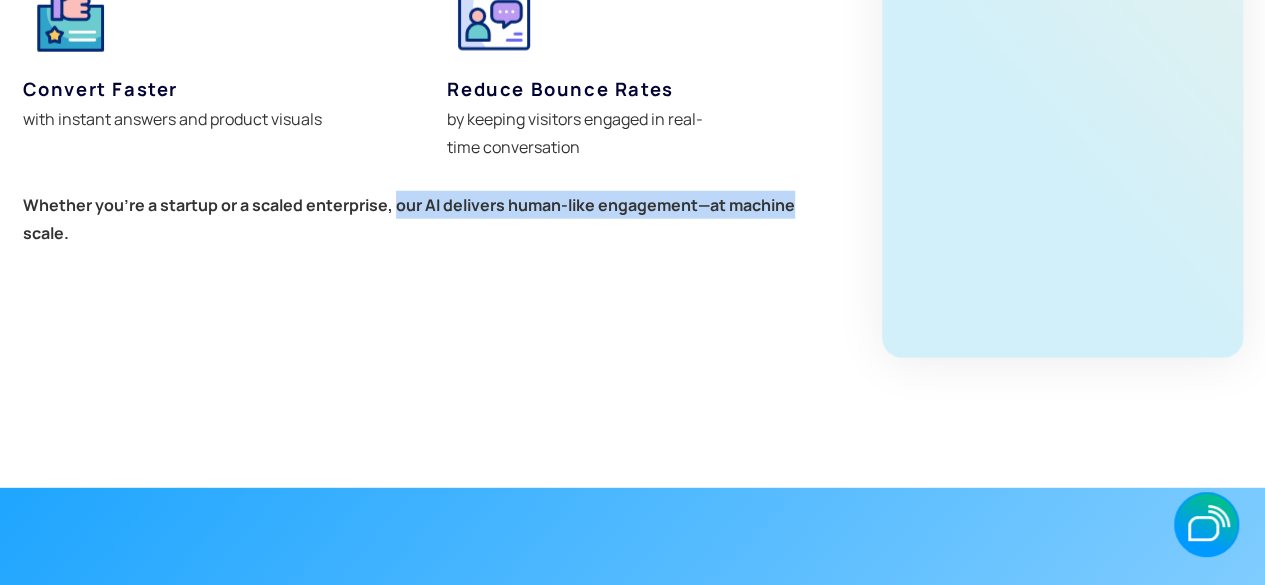 drag, startPoint x: 540, startPoint y: 244, endPoint x: 833, endPoint y: 239, distance: 293.04266 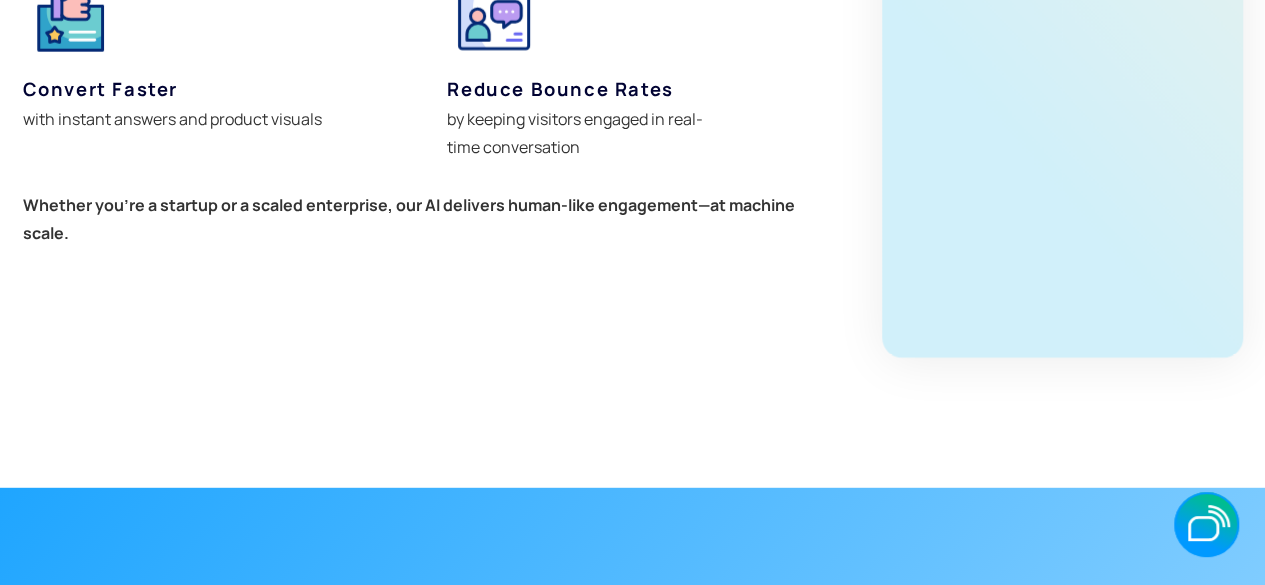 click on "Whether you’re a startup or a scaled enterprise, our AI delivers human-like engagement—at machine scale." at bounding box center [409, 219] 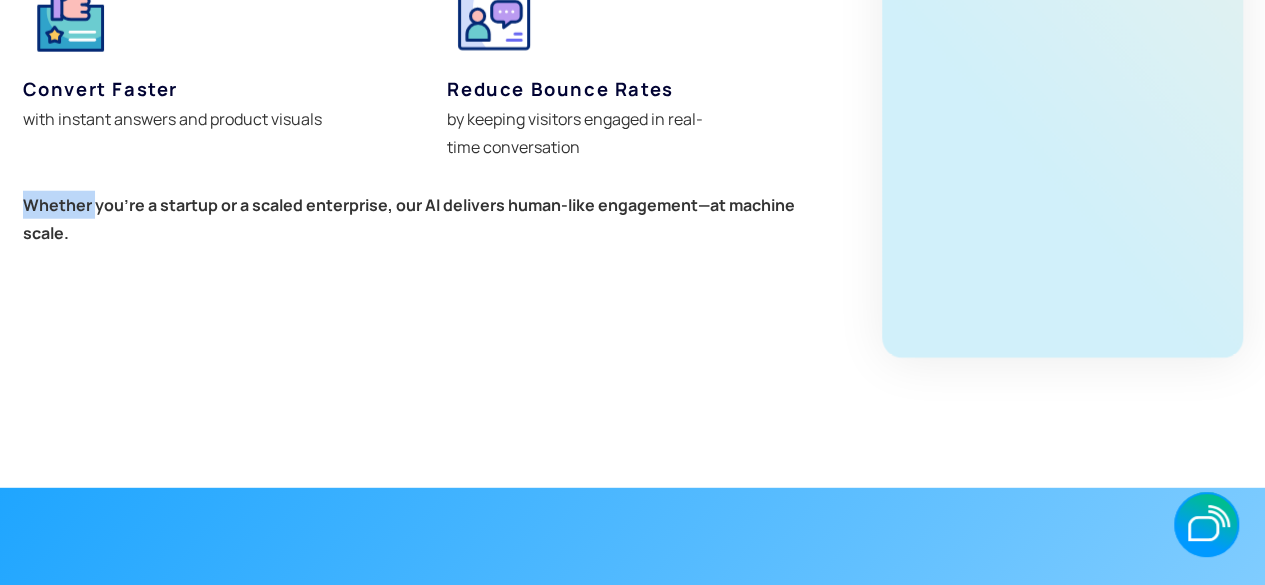 click on "Whether you’re a startup or a scaled enterprise, our AI delivers human-like engagement—at machine scale." at bounding box center (409, 219) 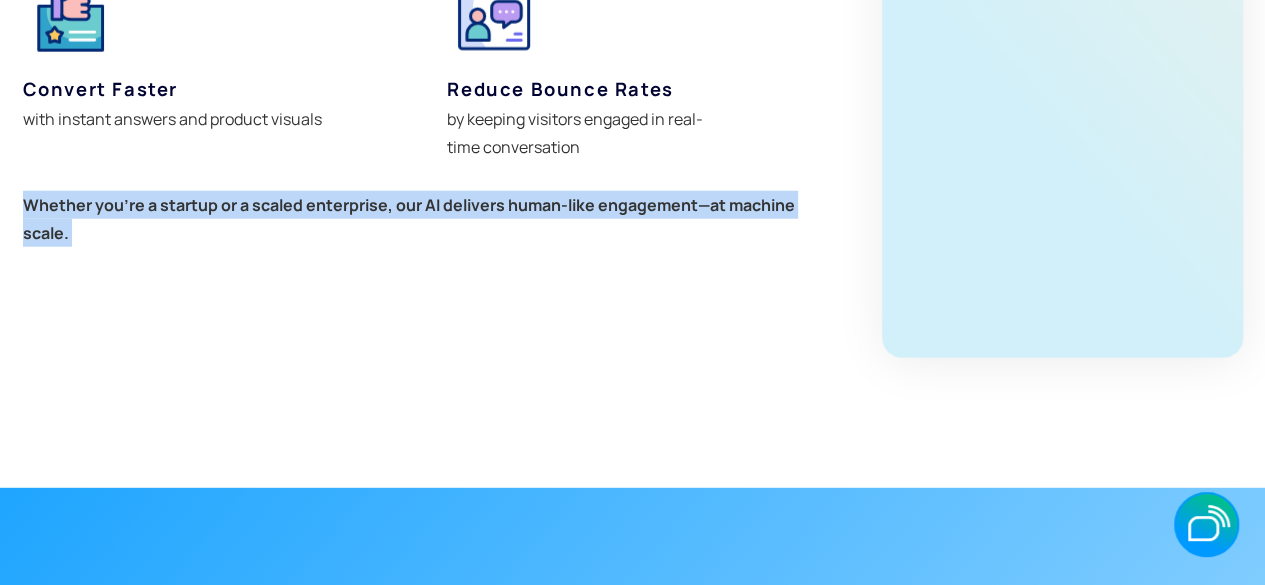 click on "Whether you’re a startup or a scaled enterprise, our AI delivers human-like engagement—at machine scale." at bounding box center [409, 219] 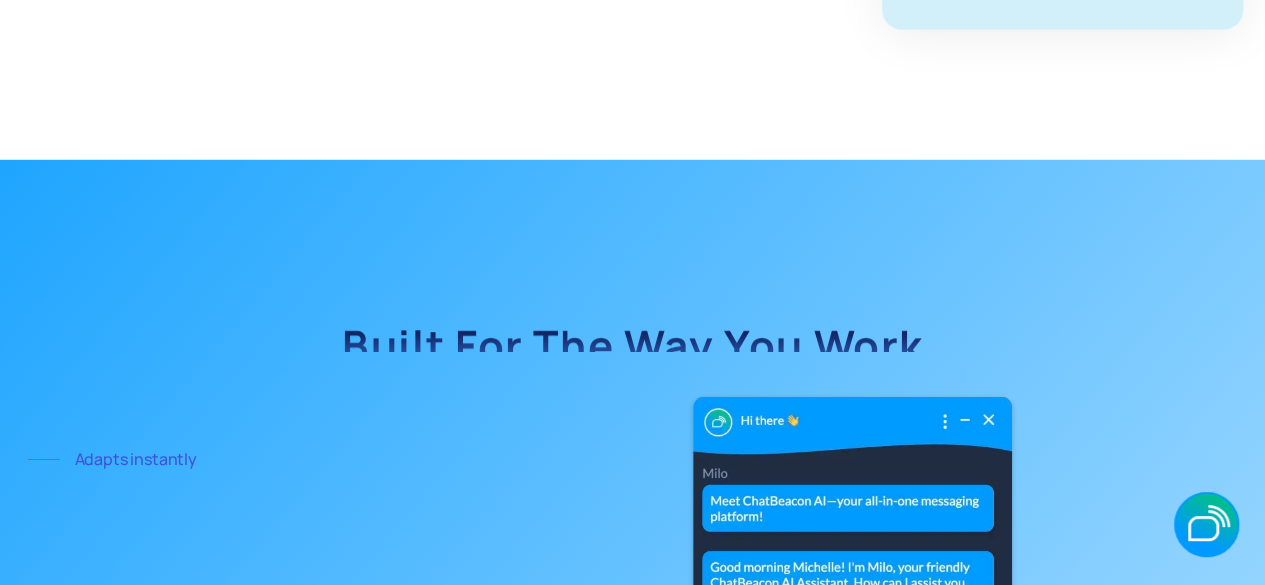scroll, scrollTop: 3000, scrollLeft: 0, axis: vertical 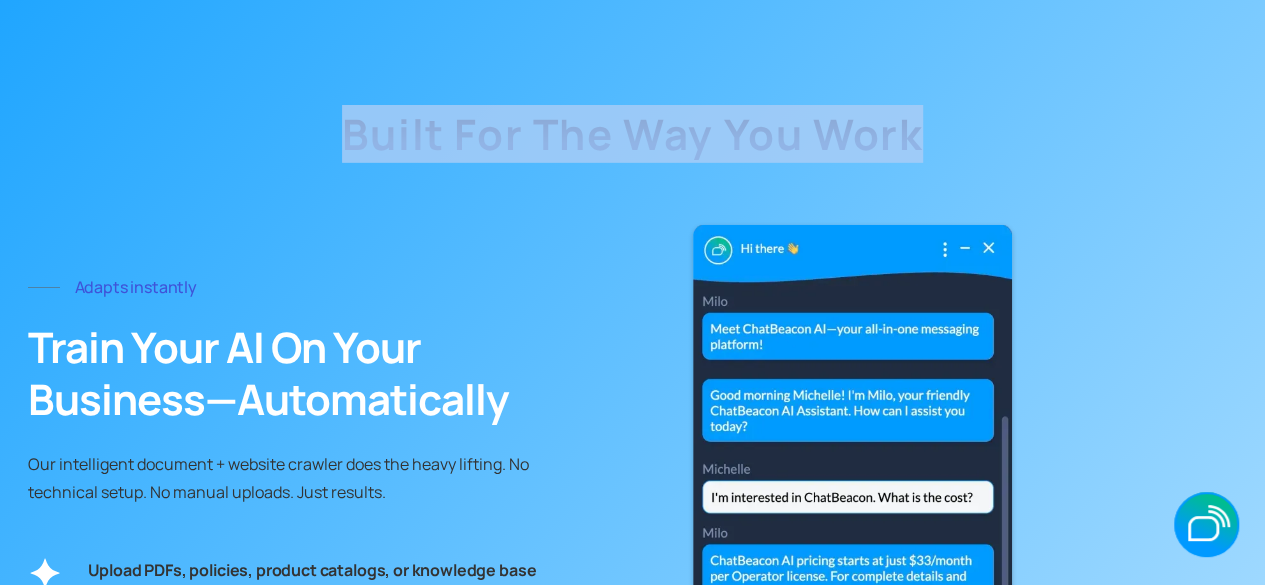 drag, startPoint x: 346, startPoint y: 111, endPoint x: 1115, endPoint y: 105, distance: 769.0234 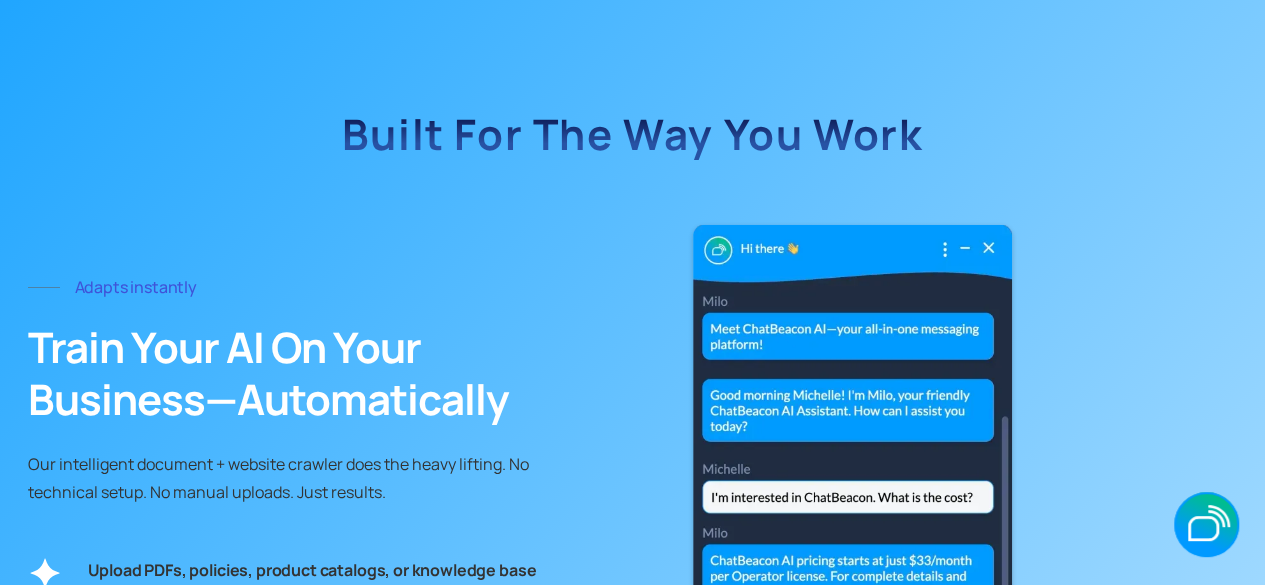 click on "Adapts instantly Train Your AI on Your Business—Automatically Our intelligent document + website crawler does the heavy lifting. No technical setup. No manual uploads. Just results. Upload PDFs, policies, product catalogs, or knowledge base docs Connect your website, intranet, or help center ChatBeacon ingests it all,  so your chatbot can respond with real, accurate knowledge from your organization. Your AI chatbot becomes a true expert in your business, overnight." at bounding box center (633, 520) 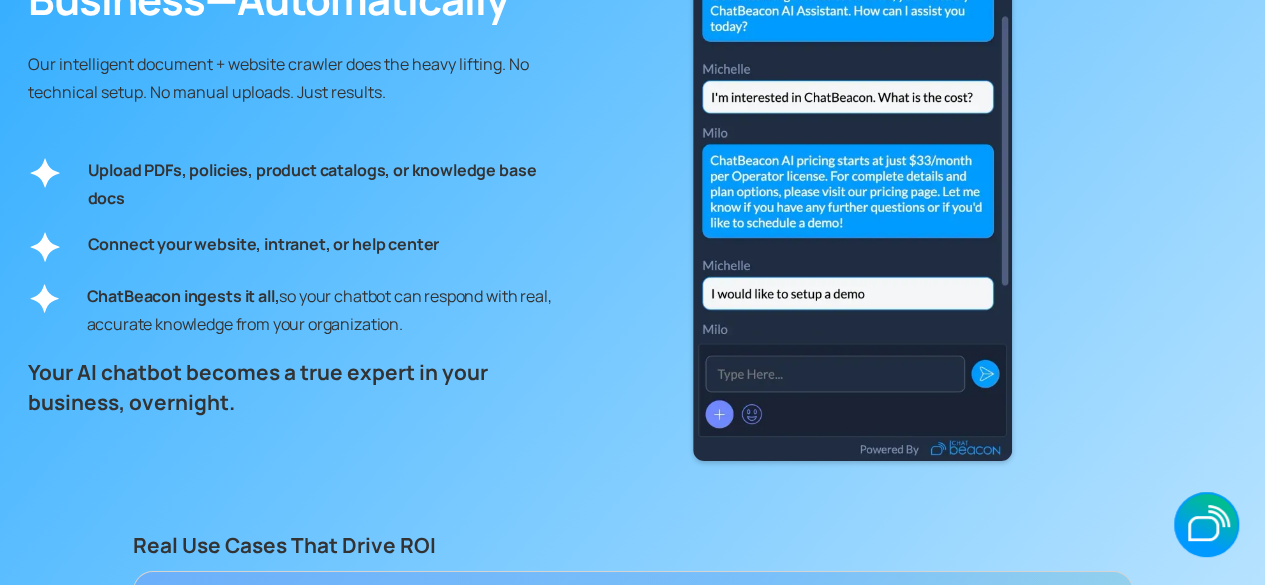 click at bounding box center [853, 120] 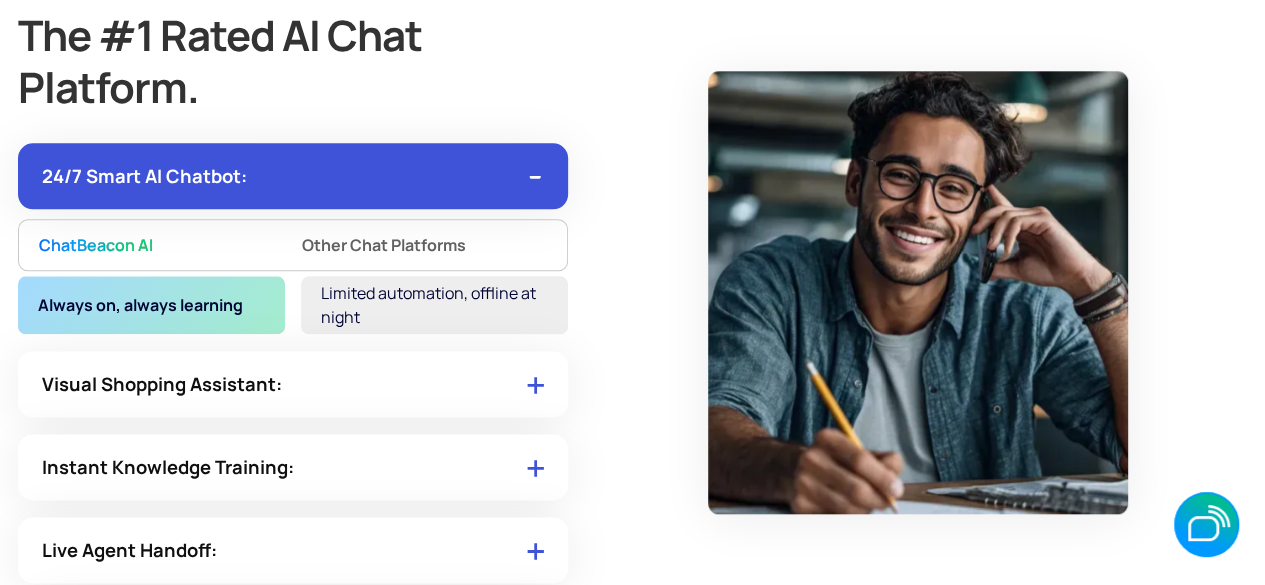 scroll, scrollTop: 8800, scrollLeft: 0, axis: vertical 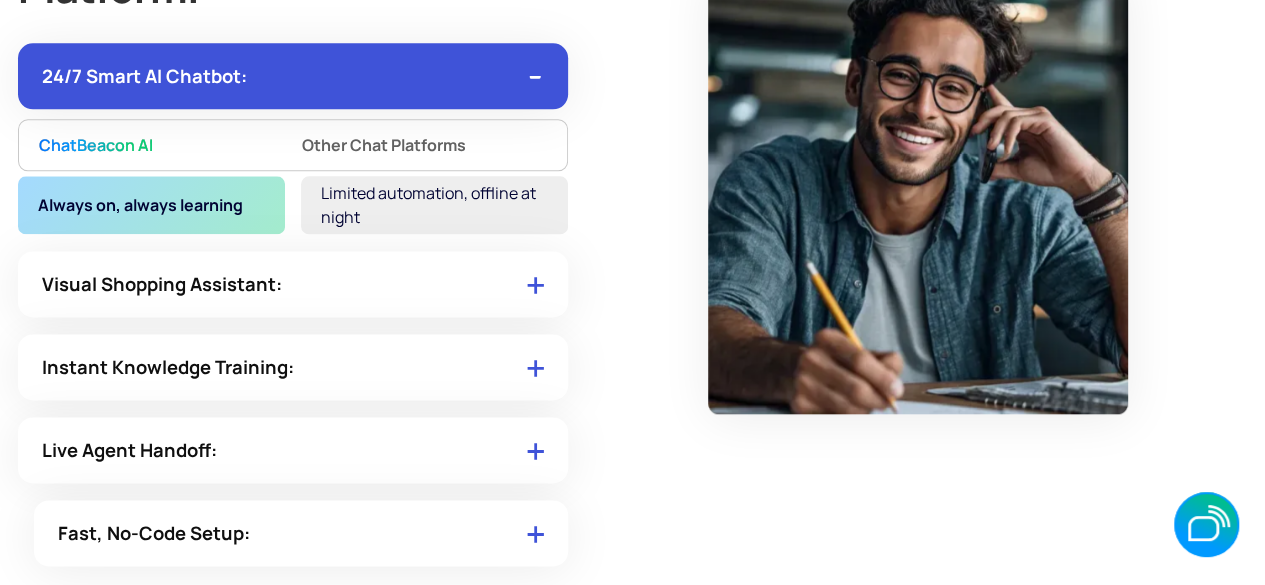 click on "Top Rated The #1 rated AI Chat Platform. 24/7 Smart AI Chatbot: ChatBeacon AI Other Chat Platforms Always on, always learning   Limited automation, offline at night Visual Shopping Assistant: ChatBeacon AI Other Chat Platforms Product images shown in real-time with Shopify + PictureData™   Just text replies Instant Knowledge Training: ChatBeacon AI Other Chat Platforms Auto-ingests your site & files, no setup needed   Manual scripts, outdated FAQs Live Agent Handoff: ChatBeacon AI Other Chat Platforms Seamless transitions with full chat context   Clunky or missing live agent support Fast, No-Code Setup: ChatBeacon AI Other Chat Platforms Launch in 5 minutes, no dev team required   Complex integrations, dev hours needed" at bounding box center (633, 213) 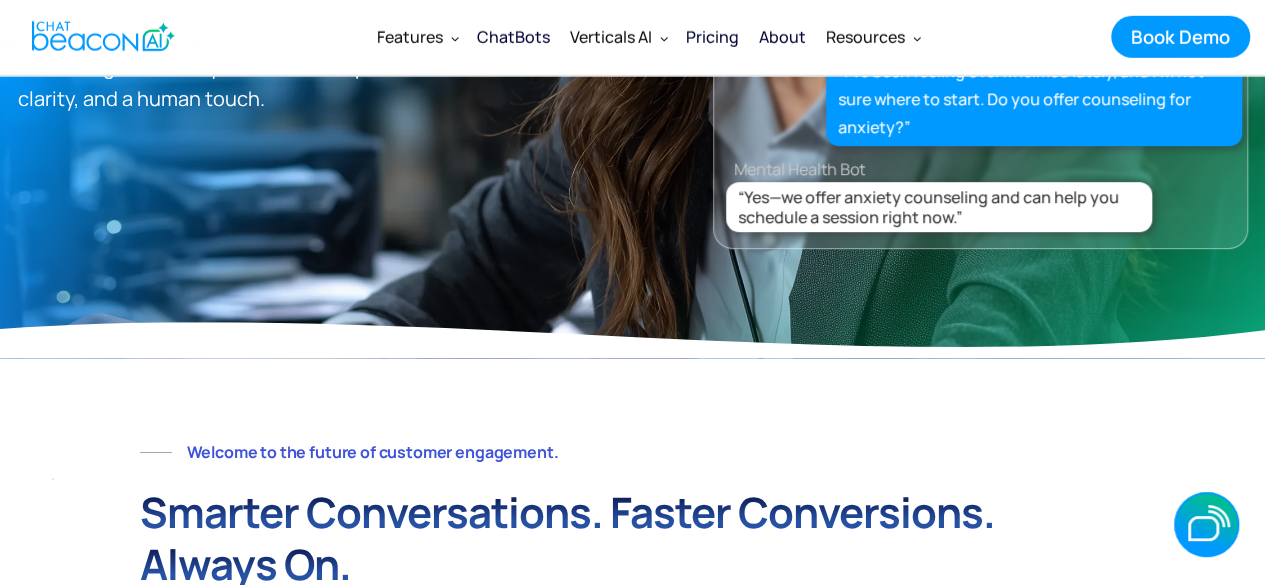 scroll, scrollTop: 0, scrollLeft: 0, axis: both 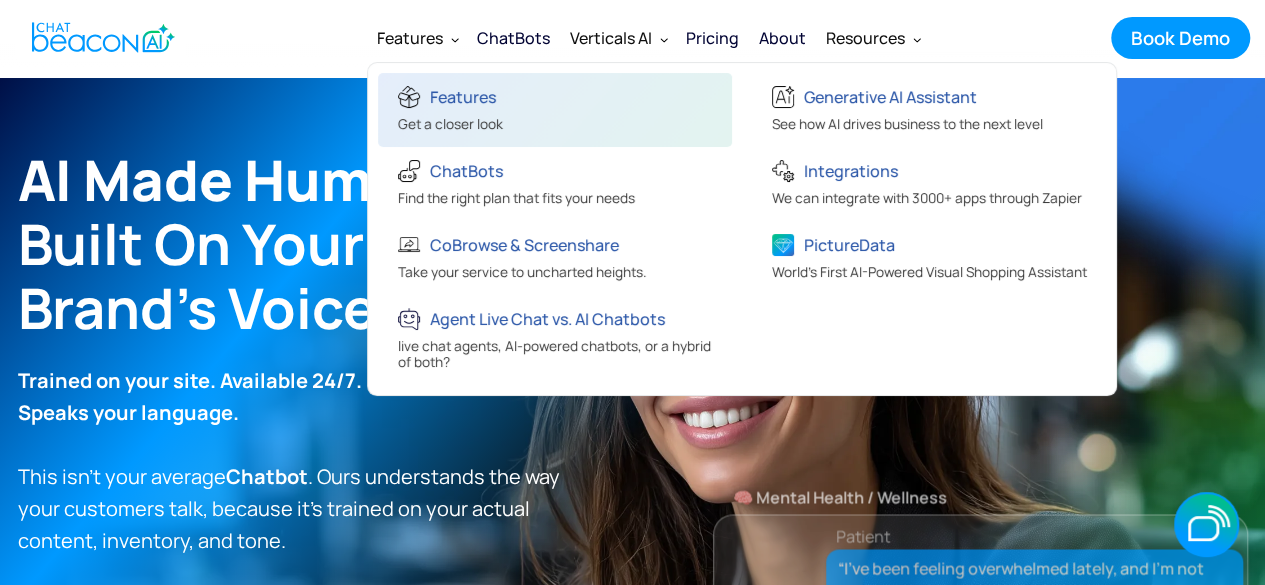 click on "Features" at bounding box center [463, 97] 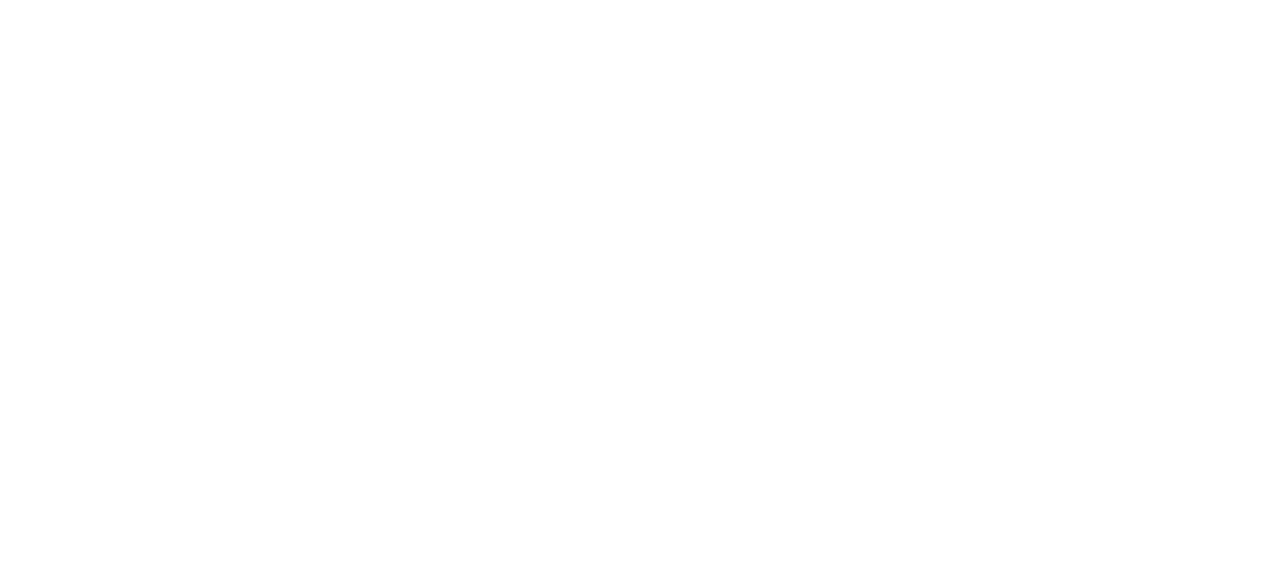scroll, scrollTop: 0, scrollLeft: 0, axis: both 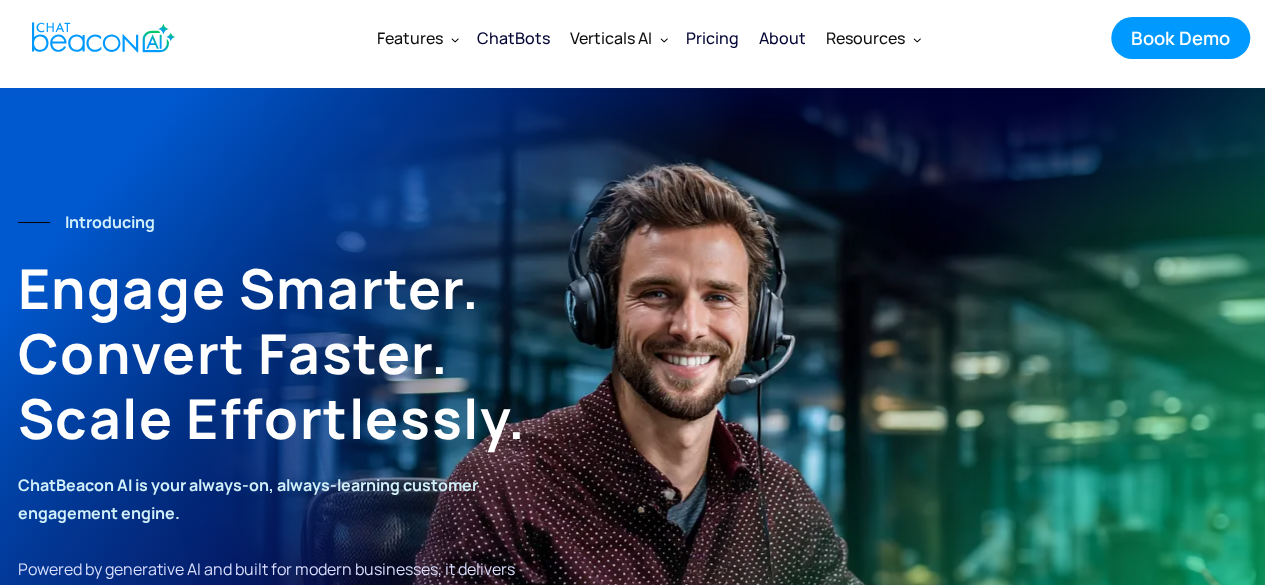 click on "Features Features Get a closer look ChatBots Find the right plan that fits your needs CoBrowse & Screenshare Take your service to uncharted heights. Agent Live Chat vs. AI Chatbots live chat agents, AI-powered chatbots, or a hybrid of both? Generative AI Assistant See how AI drives business to the next level Integrations We can integrate with 3000+ apps through Zapier PictureData World's First AI-Powered Visual Shopping Assistant ChatBots Verticals AI Mental Health Lending Car Dealerships Startups and SMBs Insurance Education Ecommerce Banking Credit Unions Pricing About Resources Articles Get a closer look Security Assurance Get a closer look" at bounding box center [648, 38] 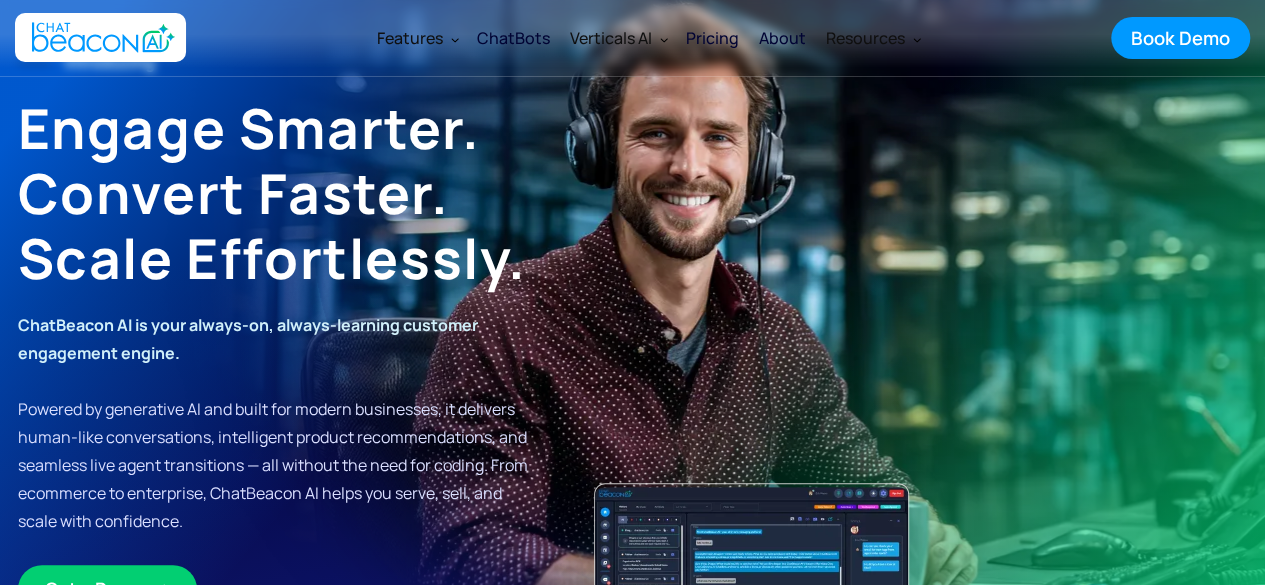 scroll, scrollTop: 400, scrollLeft: 0, axis: vertical 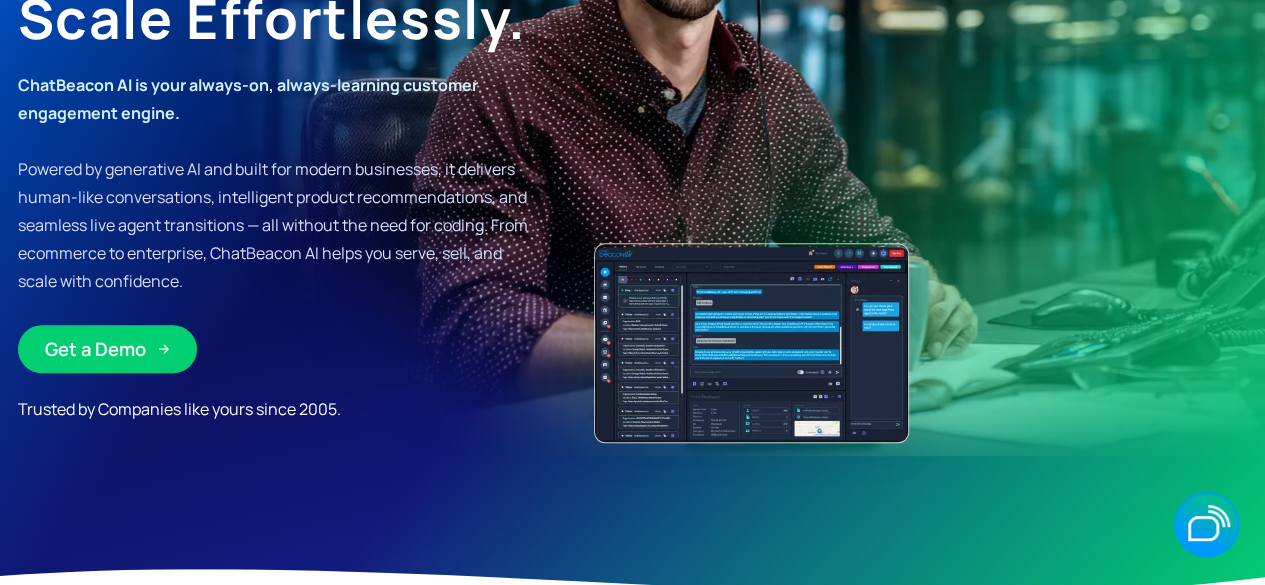 click on "Introducing  Engage Smarter. Convert Faster. Scale Effortlessly. ChatBeacon AI is your always-on, always-learning customer engagement engine. Powered by generative AI and built for modern businesses, it delivers human-like conversations, intelligent product recommendations, and seamless live agent transitions — all without the need for coding. From ecommerce to enterprise, ChatBeacon AI helps you serve, sell, and scale with confidence. Get a Demo Get a Demo Trusted by Companies like yours since 2005." at bounding box center (633, 116) 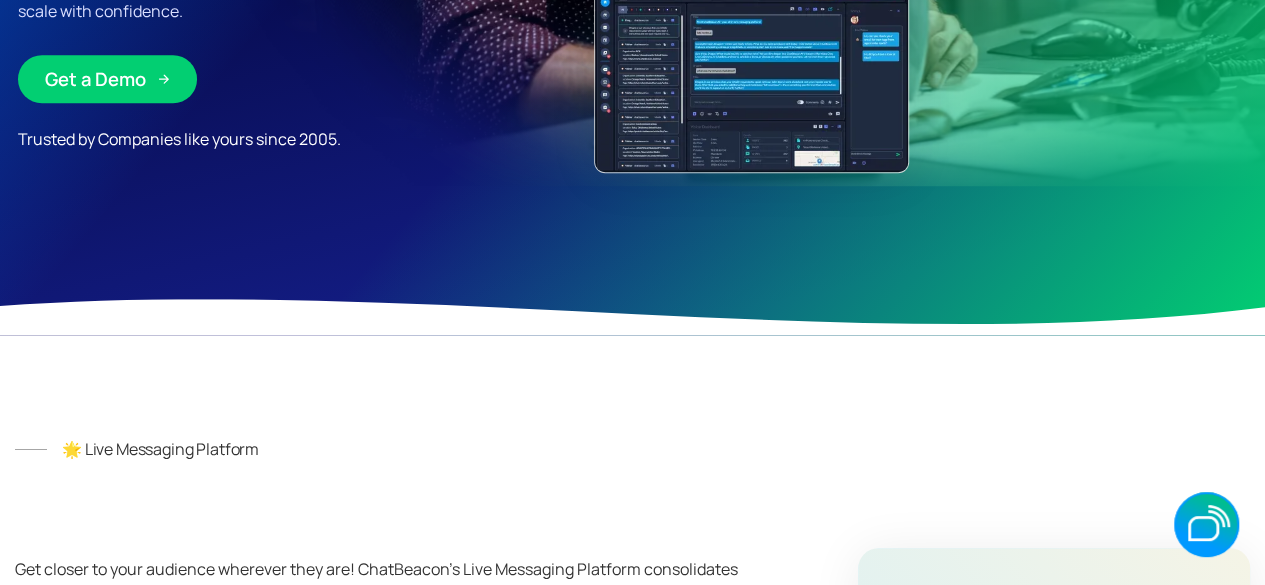 scroll, scrollTop: 900, scrollLeft: 0, axis: vertical 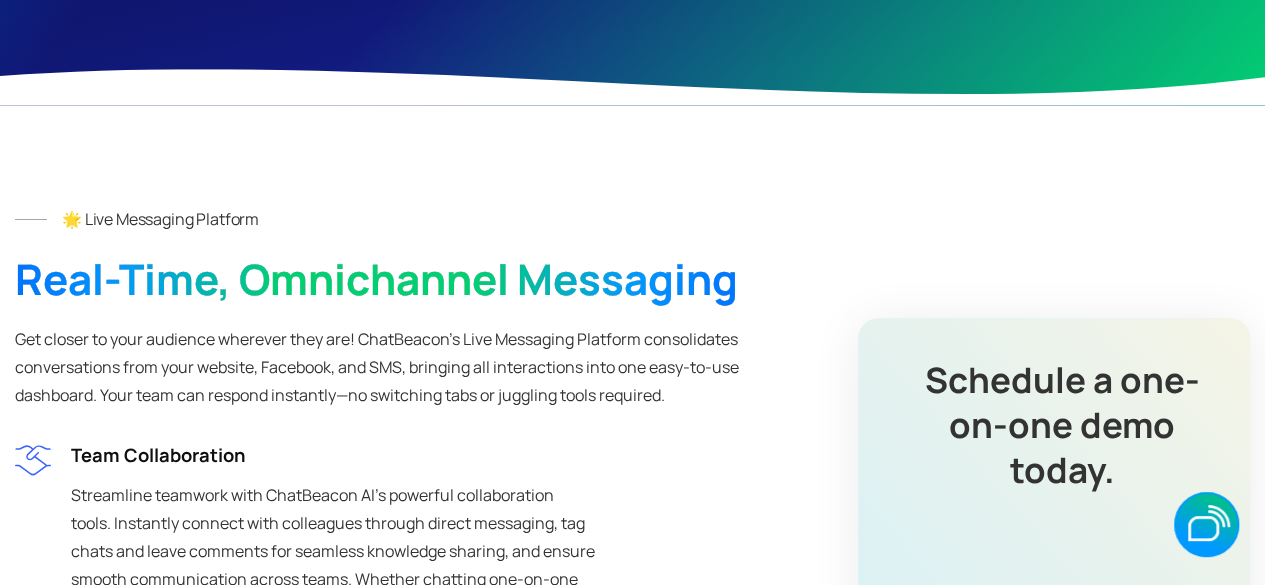 click on "🌟 Live Messaging Platform Real-Time, Omnichannel Messaging Get closer to your audience wherever they are! ChatBeacon’s Live Messaging Platform consolidates conversations from your website, Facebook, and SMS, bringing all interactions into one easy-to-use dashboard. Your team can respond instantly—no switching tabs or juggling tools required. Team Collaboration Streamline teamwork with ChatBeacon AI’s powerful collaboration tools. Instantly connect with colleagues through direct messaging, tag chats and leave comments for seamless knowledge sharing, and ensure smooth communication across teams. Whether chatting one-on-one or coordinating with supervisors, ChatBeacon AI keeps your team aligned and responsive in real time. Comments and Sharing Enhance team collaboration with ChatBeacon AI’s tagging and sharing features—allowing operators to tag chats, leave comments, and seamlessly share conversations with other agents and supervisors for better coordination and faster resolutions! Direct Messages" at bounding box center [632, 800] 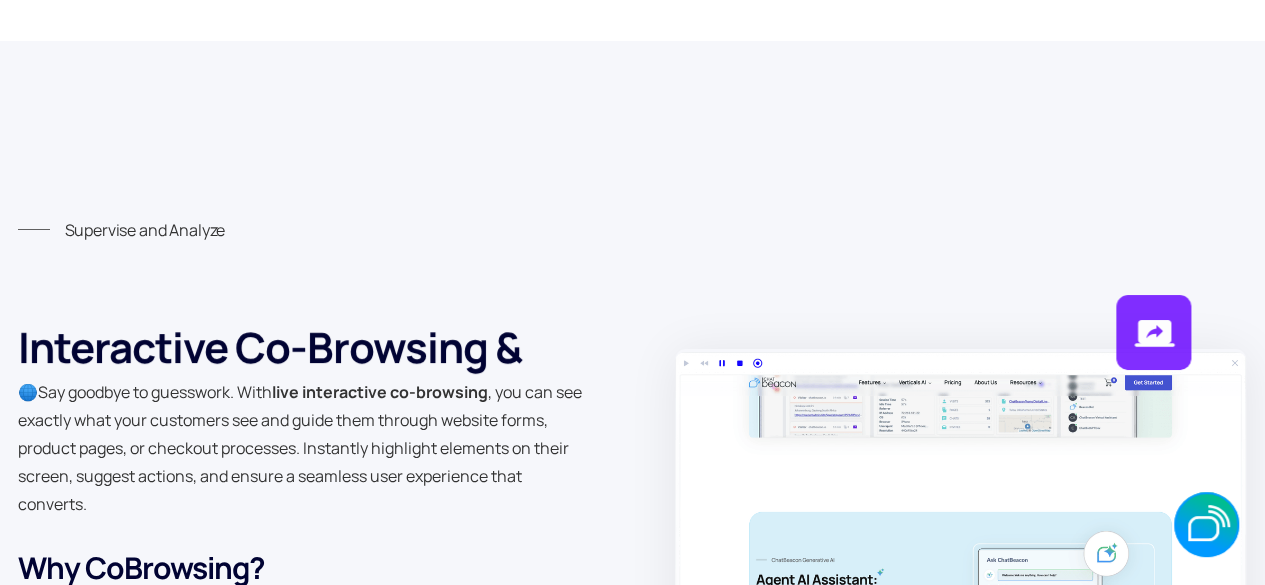 scroll, scrollTop: 3900, scrollLeft: 0, axis: vertical 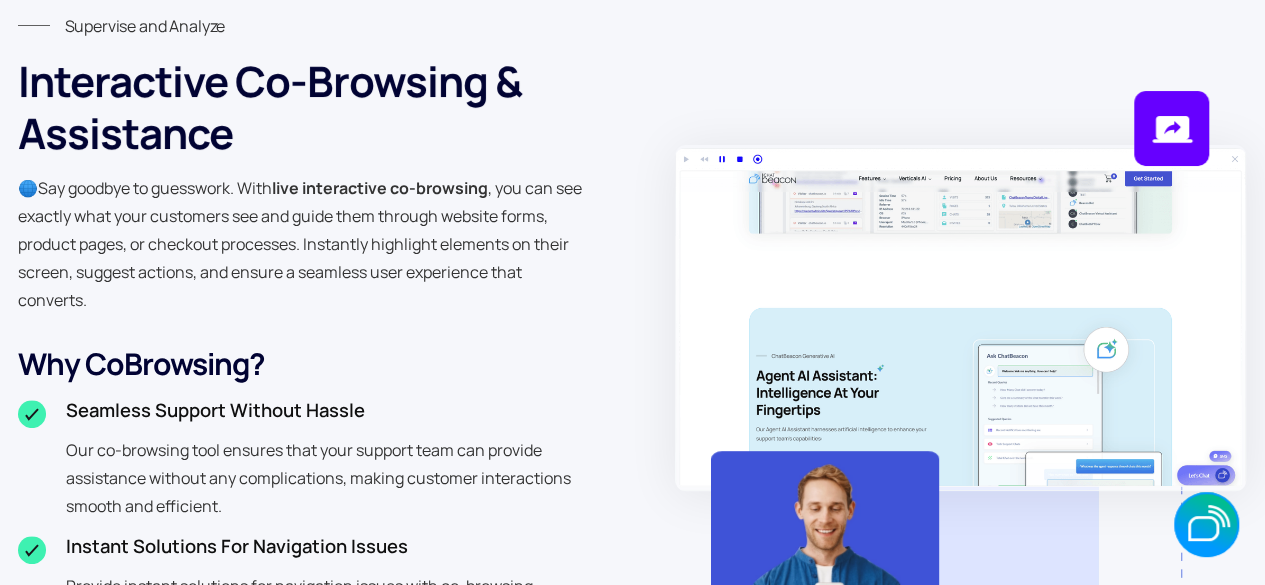 click on "Supervise and Analyze Interactive Co-Browsing 🌐Say goodbye to guesswork. With live interactive co-browsing, you can see exactly what your customers see and guide them through website forms, product pages, or checkout processes. Instantly highlight elements on their screen, suggest actions, and ensure a seamless user experience that converts. Why CoBrowsing? Seamless support without hassle Our co-browsing tool ensures that your support team can provide assistance without any complications, making customer interactions smooth and efficient. Instant solutions for navigation issues Provide instant solutions for navigation issues with co-browsing, enabling real-time guidance that eliminates confusion, streamlines customer interactions, and ensures a smooth, frustration-free experience. Enhances the overall customer journey" at bounding box center [633, 435] 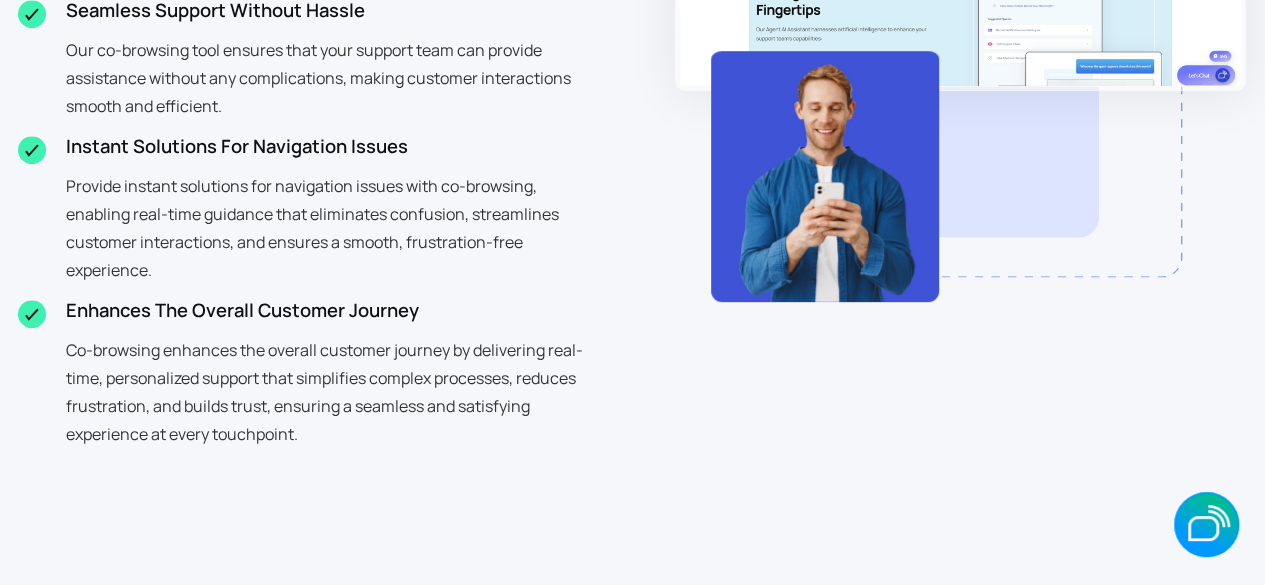 click on "Supervise and Analyze Interactive Co-Browsing 🌐Say goodbye to guesswork. With live interactive co-browsing, you can see exactly what your customers see and guide them through website forms, product pages, or checkout processes. Instantly highlight elements on their screen, suggest actions, and ensure a seamless user experience that converts. Why CoBrowsing? Seamless support without hassle Our co-browsing tool ensures that your support team can provide assistance without any complications, making customer interactions smooth and efficient. Instant solutions for navigation issues Provide instant solutions for navigation issues with co-browsing, enabling real-time guidance that eliminates confusion, streamlines customer interactions, and ensures a smooth, frustration-free experience. Enhances the overall customer journey" at bounding box center [633, 35] 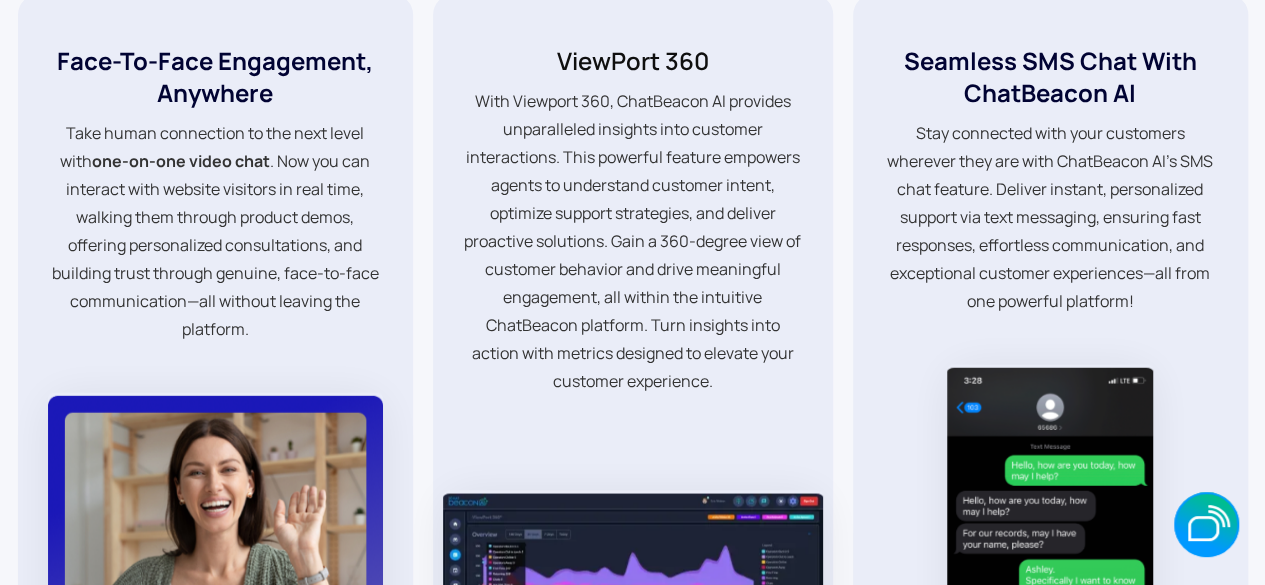 scroll, scrollTop: 6100, scrollLeft: 0, axis: vertical 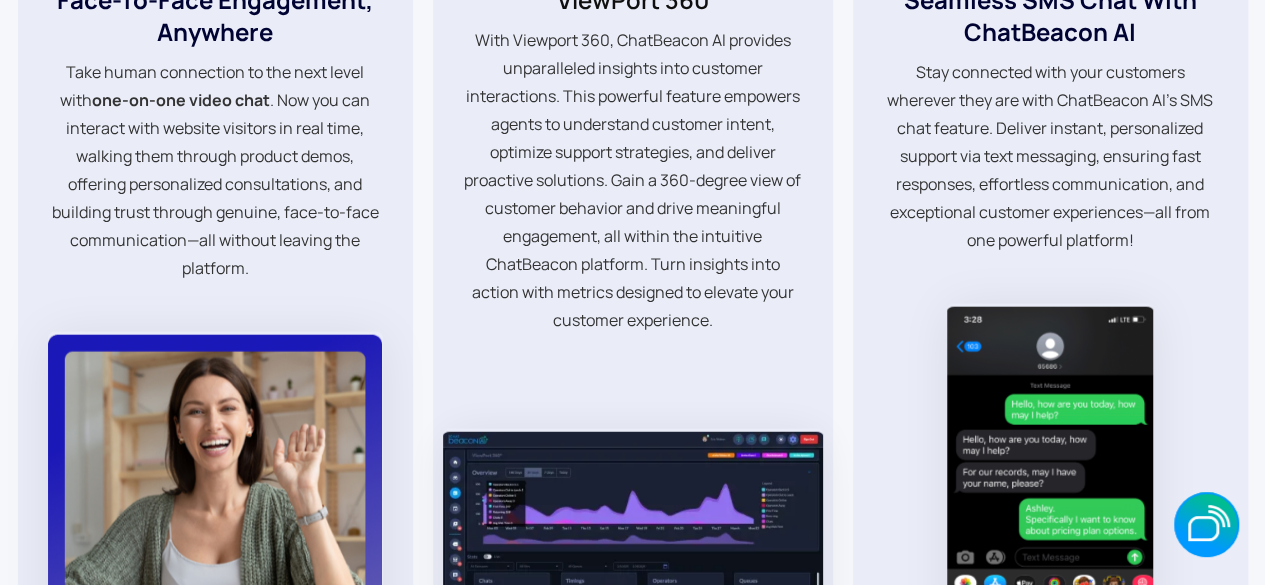 click on "With Viewport 360, ChatBeacon AI provides unparalleled insights into customer interactions. This powerful feature empowers agents to understand customer intent, optimize support strategies, and deliver proactive solutions. Gain a 360-degree view of customer behavior and drive meaningful engagement, all within the intuitive ChatBeacon platform. Turn insights into action with metrics designed to elevate your customer experience." at bounding box center [633, 180] 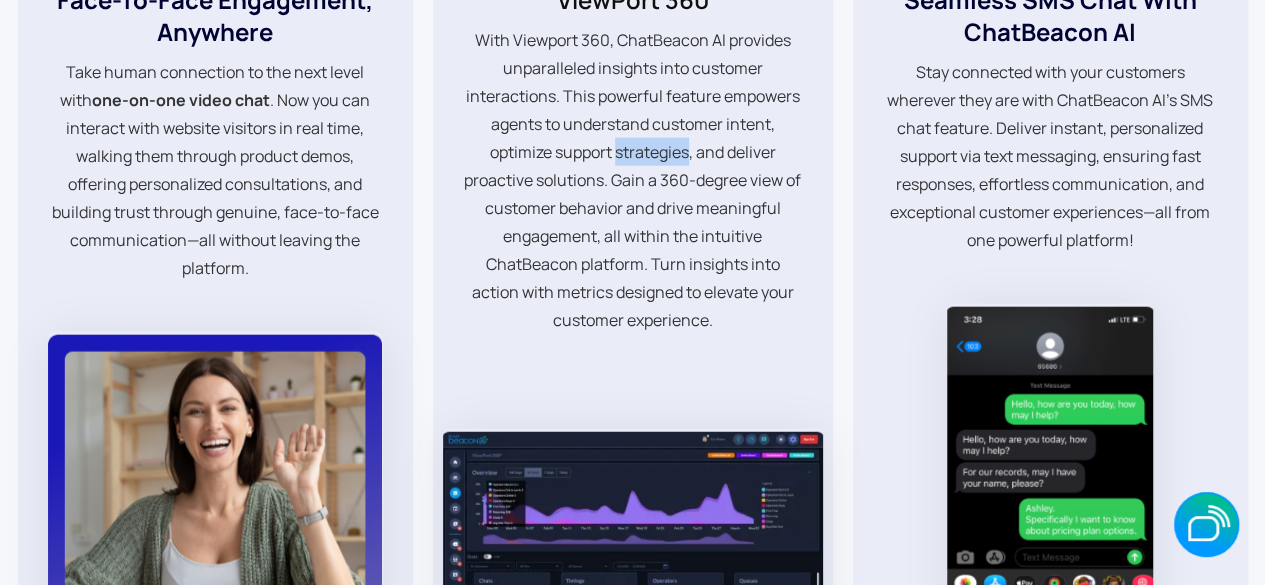 click on "With Viewport 360, ChatBeacon AI provides unparalleled insights into customer interactions. This powerful feature empowers agents to understand customer intent, optimize support strategies, and deliver proactive solutions. Gain a 360-degree view of customer behavior and drive meaningful engagement, all within the intuitive ChatBeacon platform. Turn insights into action with metrics designed to elevate your customer experience." at bounding box center [633, 180] 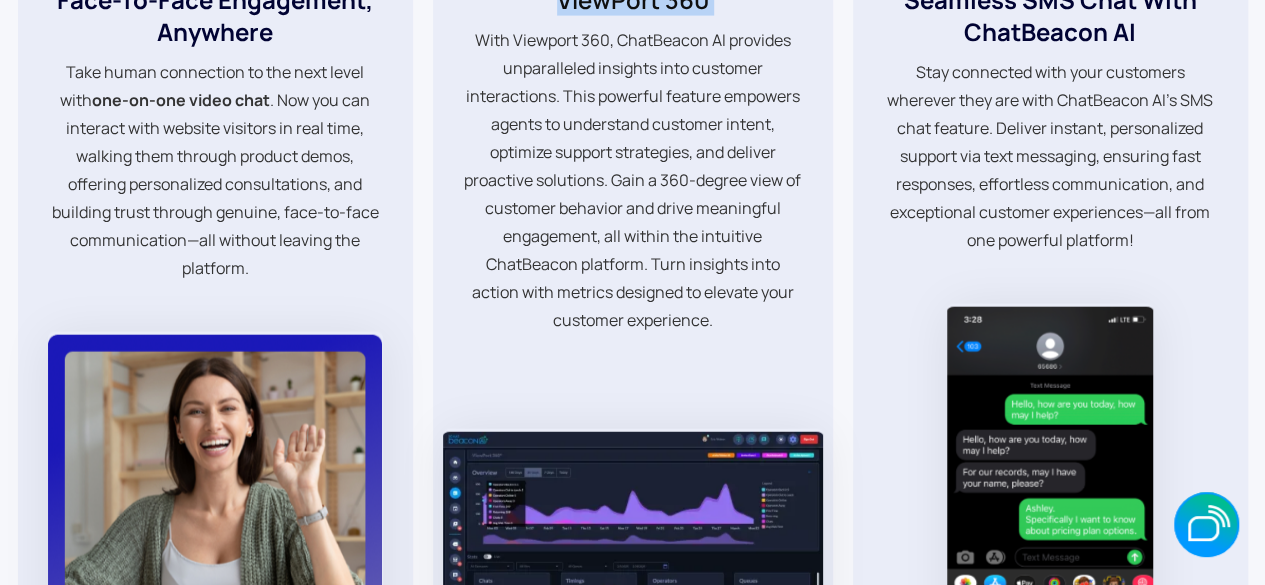 click on "With Viewport 360, ChatBeacon AI provides unparalleled insights into customer interactions. This powerful feature empowers agents to understand customer intent, optimize support strategies, and deliver proactive solutions. Gain a 360-degree view of customer behavior and drive meaningful engagement, all within the intuitive ChatBeacon platform. Turn insights into action with metrics designed to elevate your customer experience." at bounding box center (633, 180) 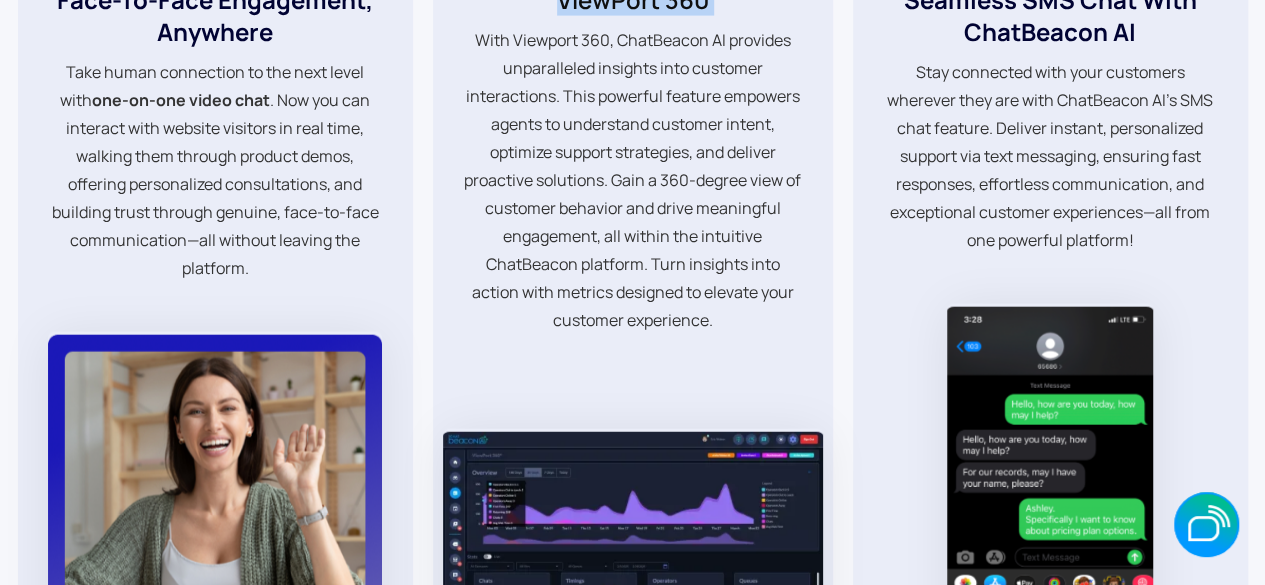 click on "Face-to-Face Engagement, Anywhere Take human connection to the next level with one-on-one video chat. Now you can interact with website visitors in real time, walking them through product demos, offering personalized consultations, and building trust through genuine, face-to-face communication—all without leaving the platform. ViewPort 360 With Viewport 360, ChatBeacon AI provides unparalleled insights into customer interactions. This powerful feature empowers agents to understand customer intent, optimize support strategies, and deliver proactive solutions. Gain a 360-degree view of customer behavior and drive meaningful engagement, all within the intuitive ChatBeacon platform. Turn insights into action with metrics designed to elevate your customer experience. Seamless SMS Chat with ChatBeacon AI" at bounding box center (633, 359) 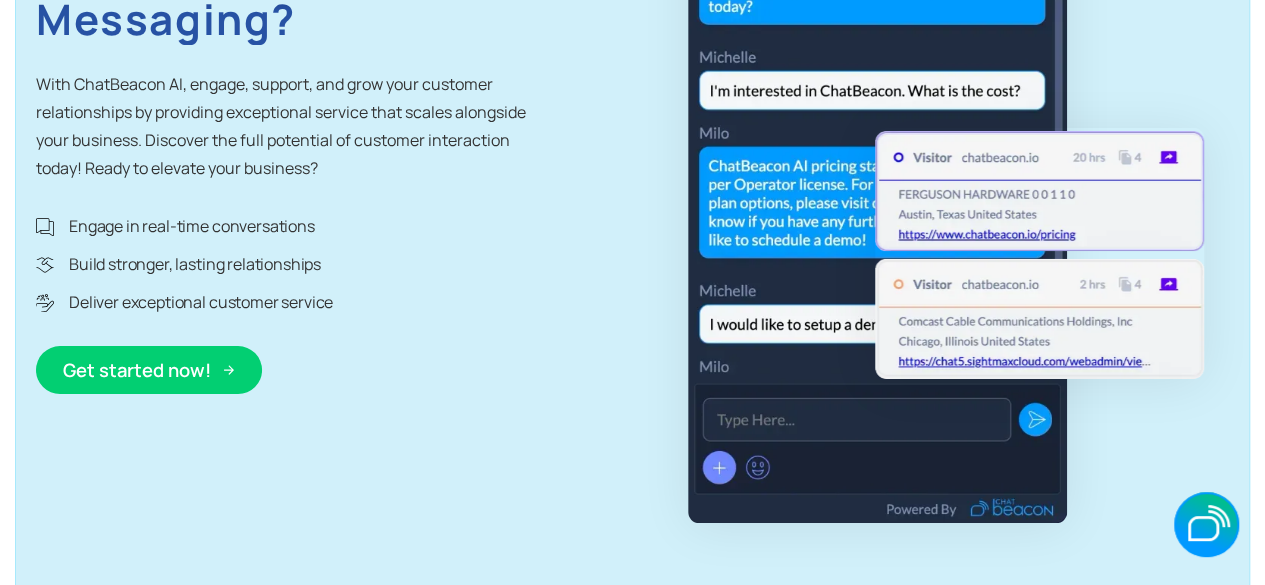 scroll, scrollTop: 7400, scrollLeft: 0, axis: vertical 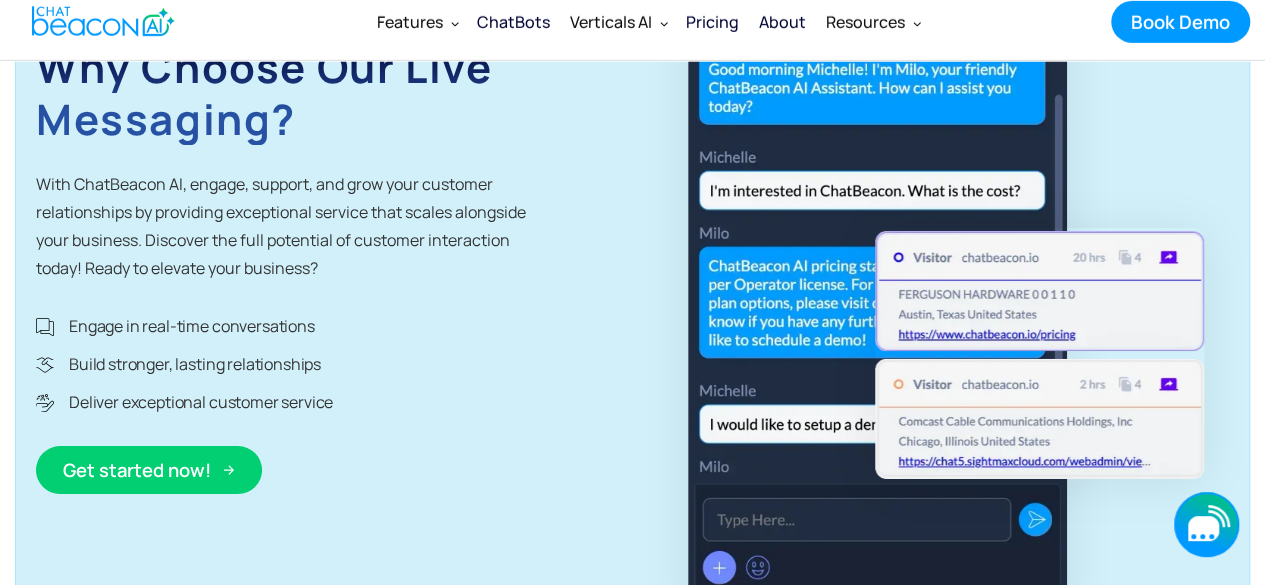 click 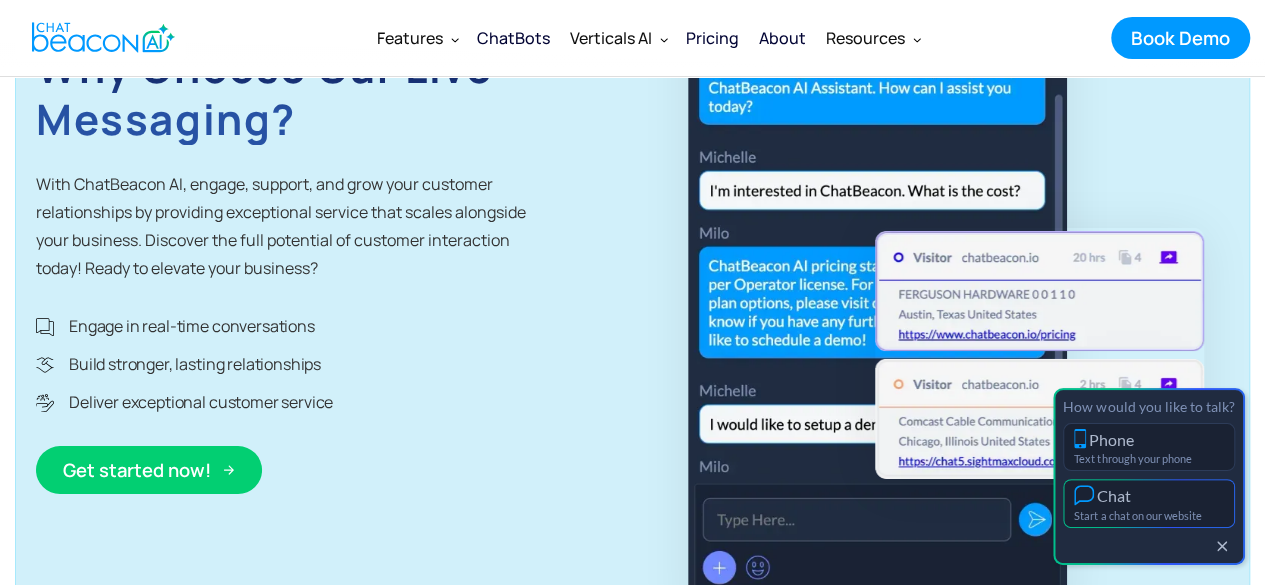 click on "Chat" at bounding box center (1149, 495) 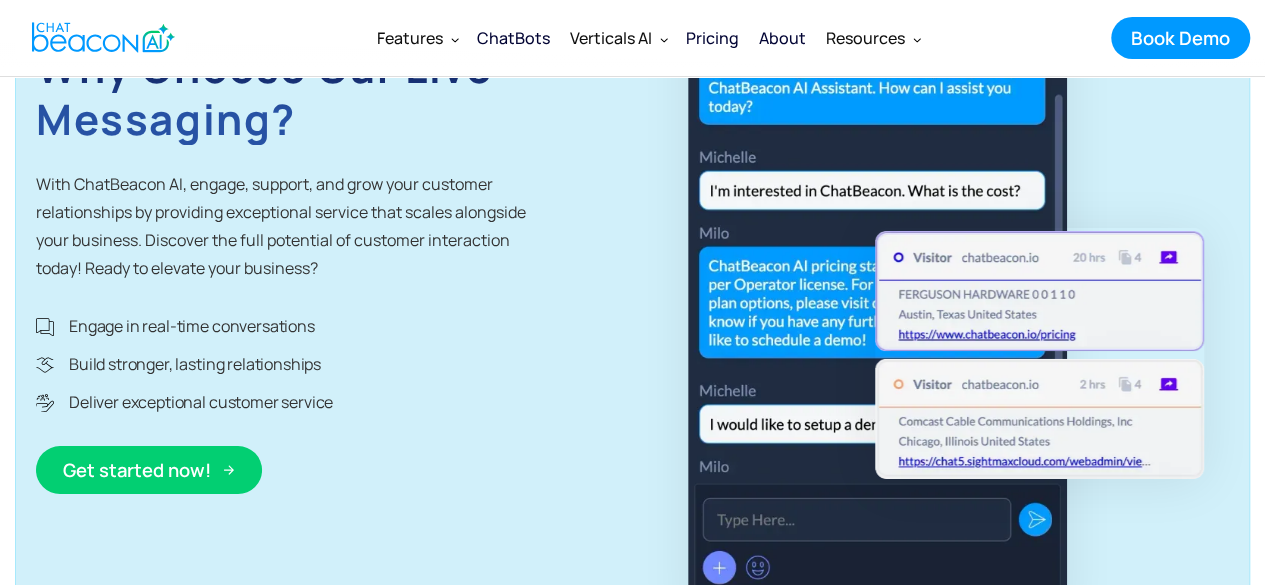 click on "Lead Management Why Choose Our Live Messaging? With ChatBeacon AI, engage, support, and grow your customer relationships by providing exceptional service that scales alongside your business. Discover the full potential of customer interaction today! Ready to elevate your business? Engage in real-time conversations Build stronger, lasting relationships Deliver exceptional customer service Get started now! Get started now!" at bounding box center (632, 243) 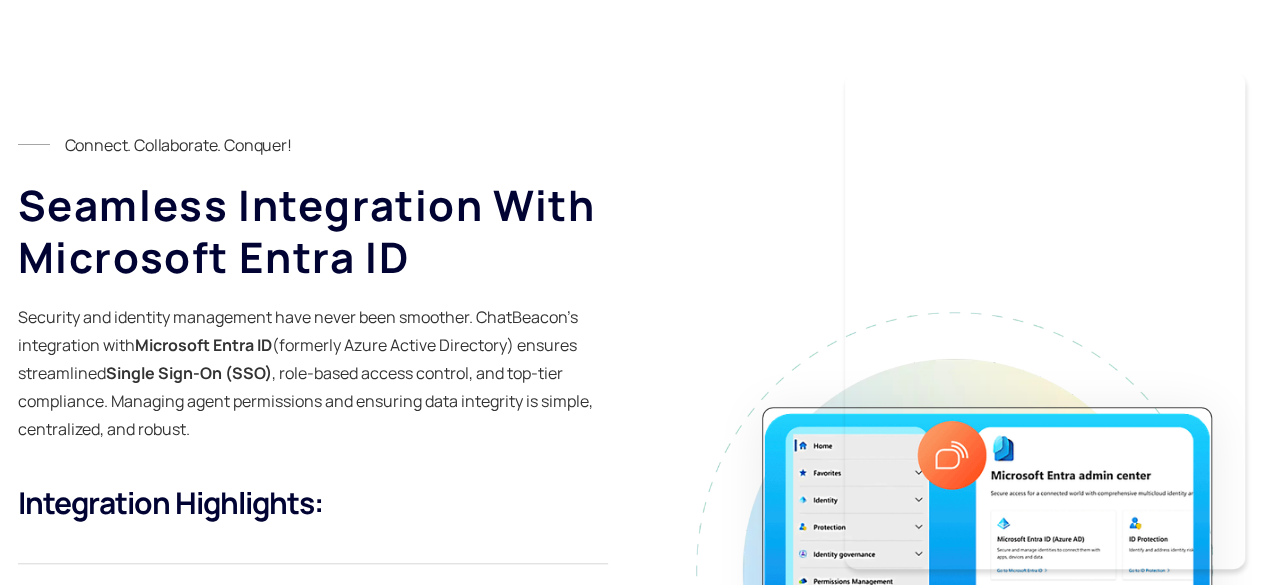 scroll, scrollTop: 8300, scrollLeft: 0, axis: vertical 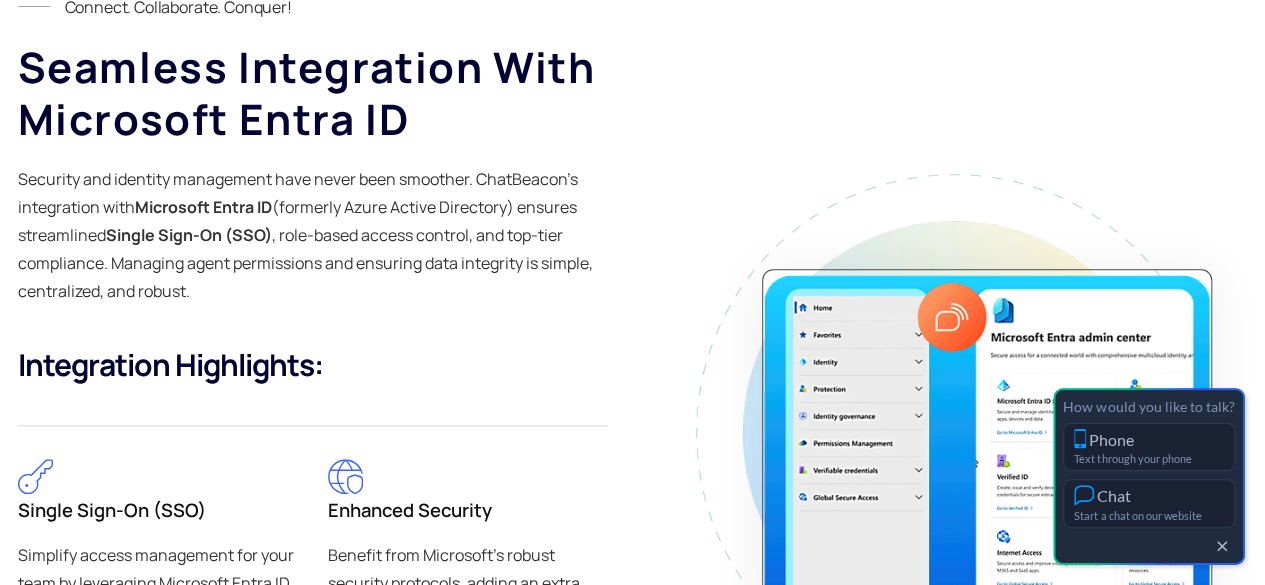 drag, startPoint x: 679, startPoint y: 129, endPoint x: 680, endPoint y: 139, distance: 10.049875 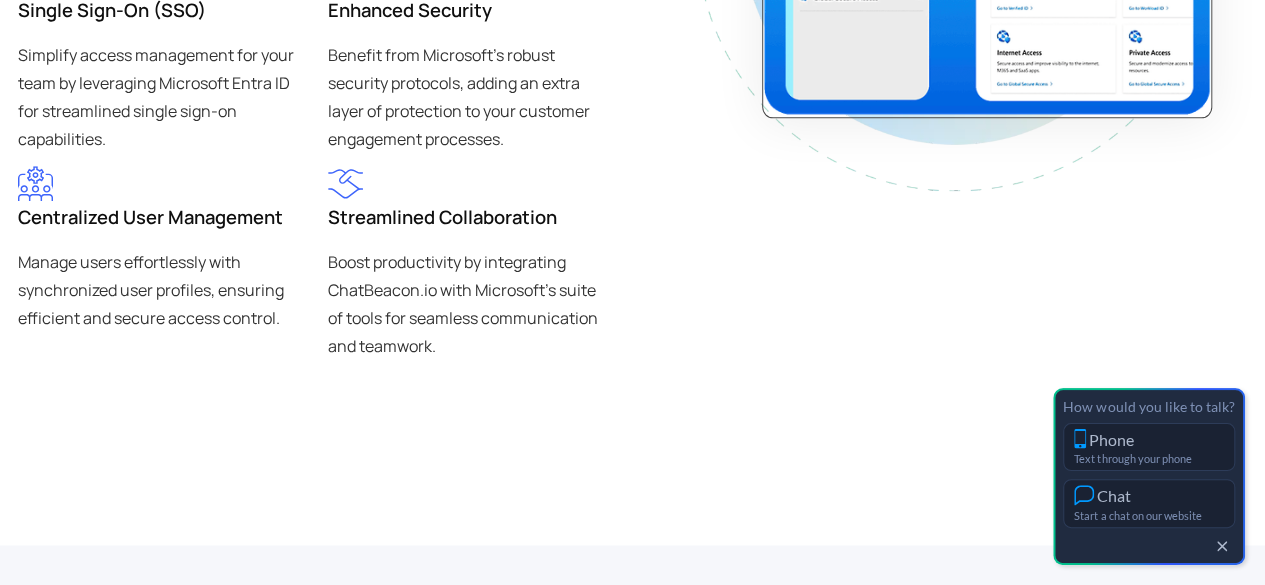 click at bounding box center (948, -69) 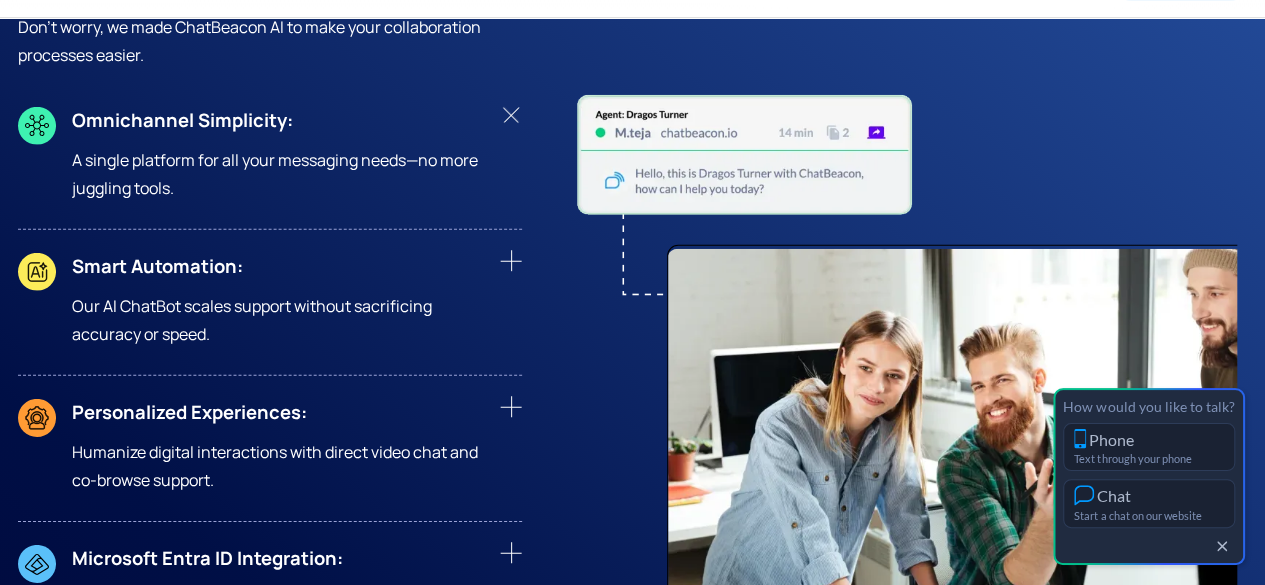 scroll, scrollTop: 10400, scrollLeft: 0, axis: vertical 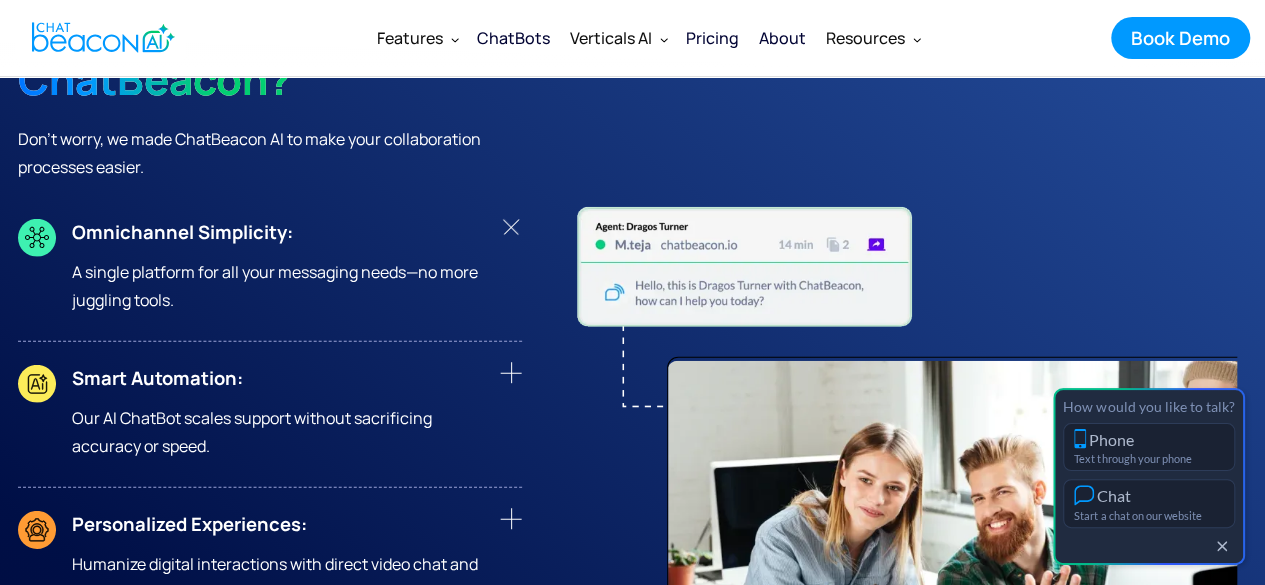 click at bounding box center (900, 520) 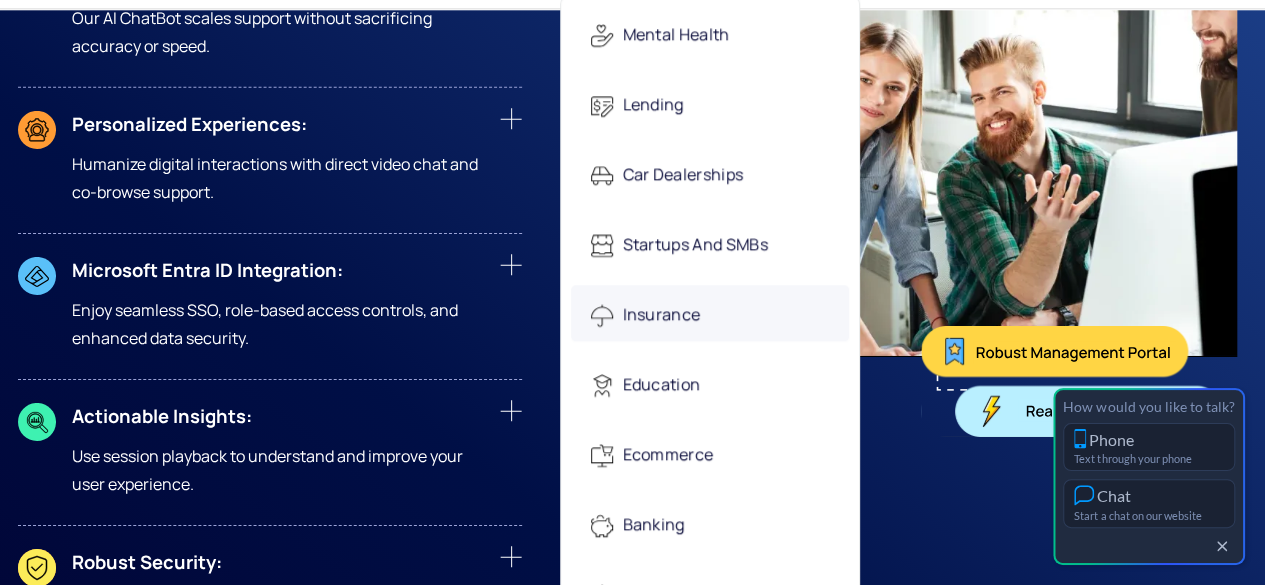 scroll, scrollTop: 10300, scrollLeft: 0, axis: vertical 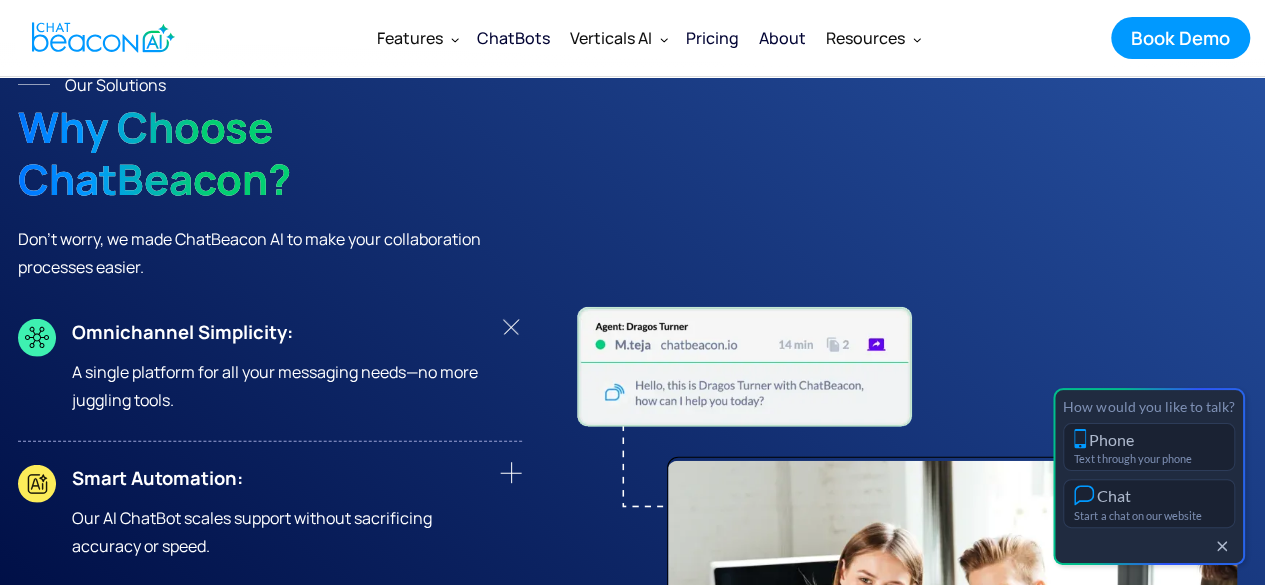 click on "ChatBots" at bounding box center [513, 38] 